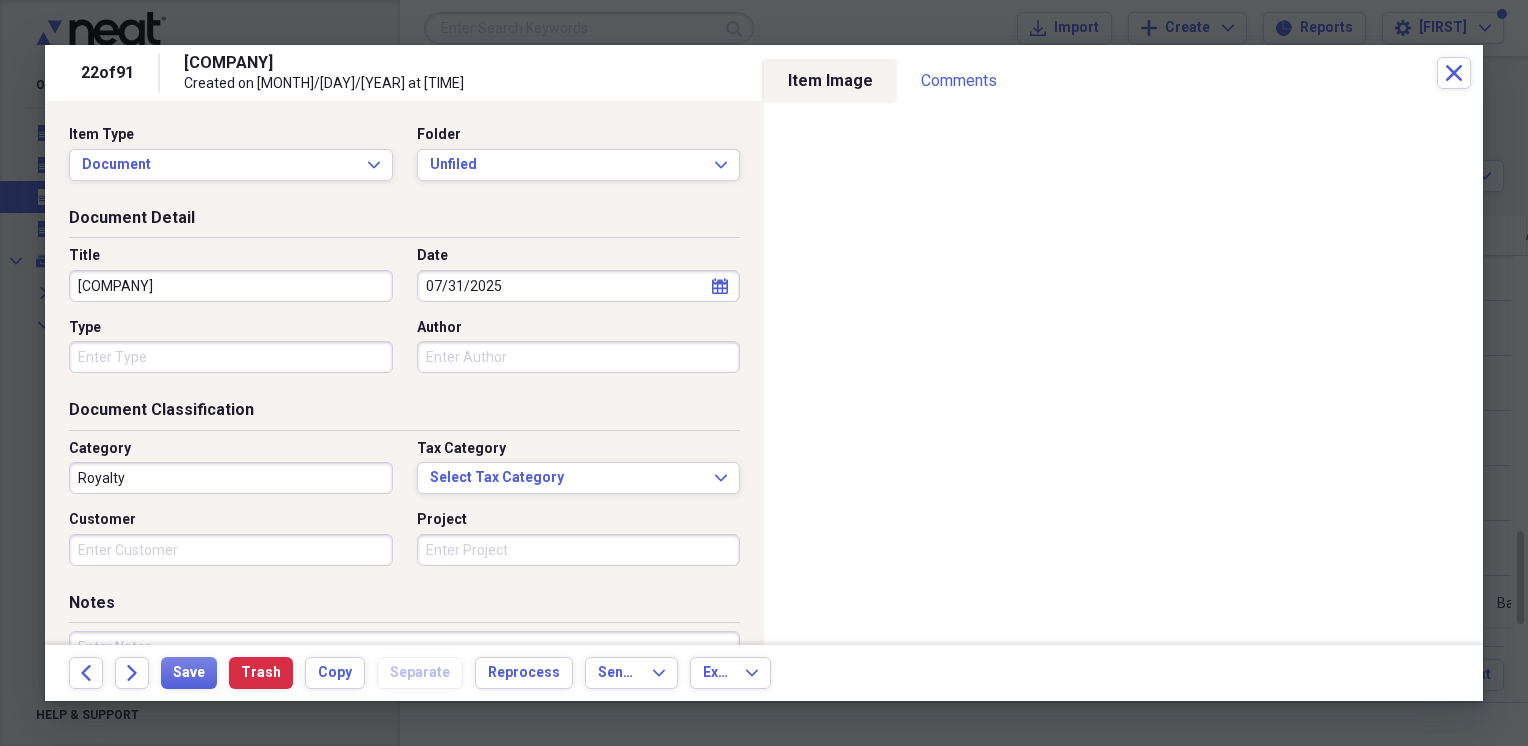 scroll, scrollTop: 0, scrollLeft: 0, axis: both 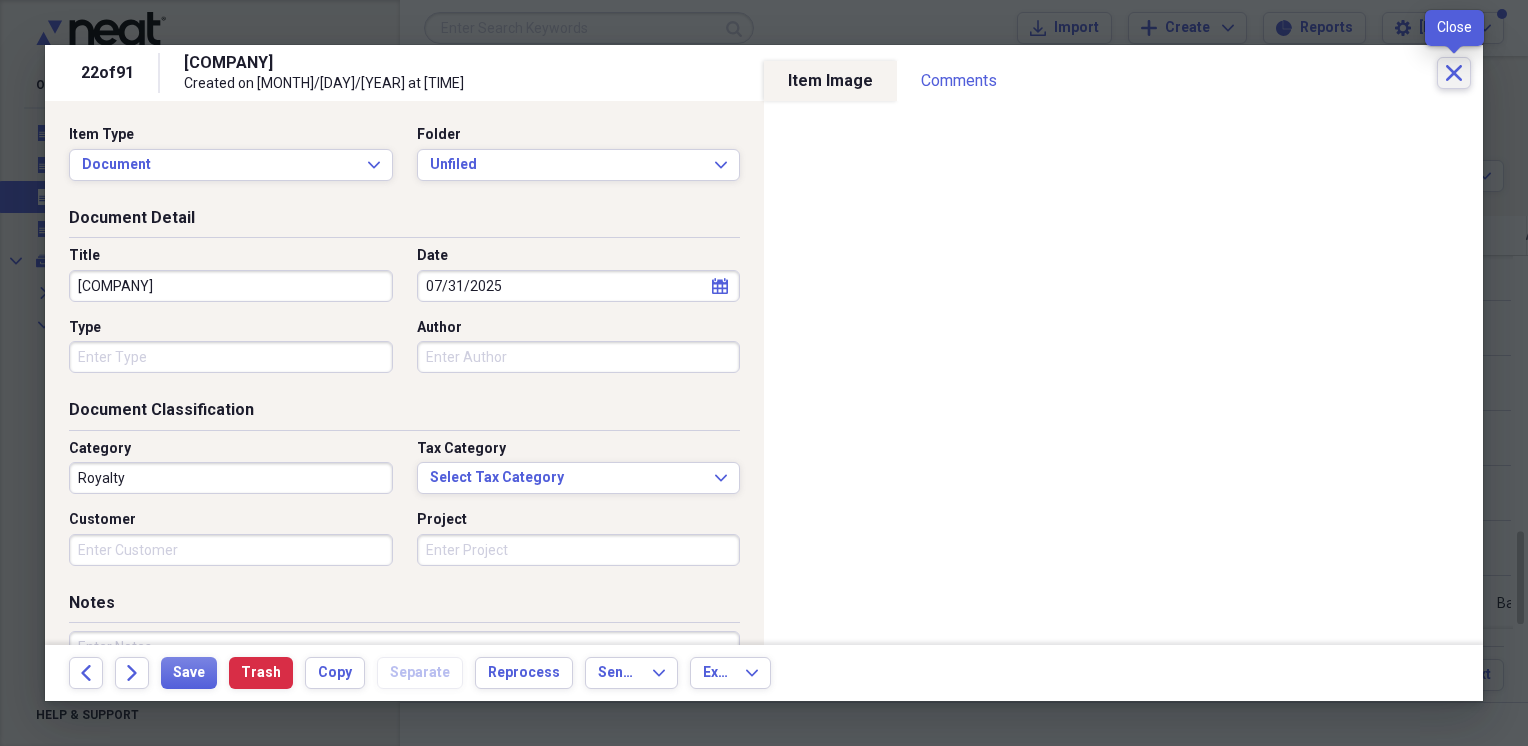 click 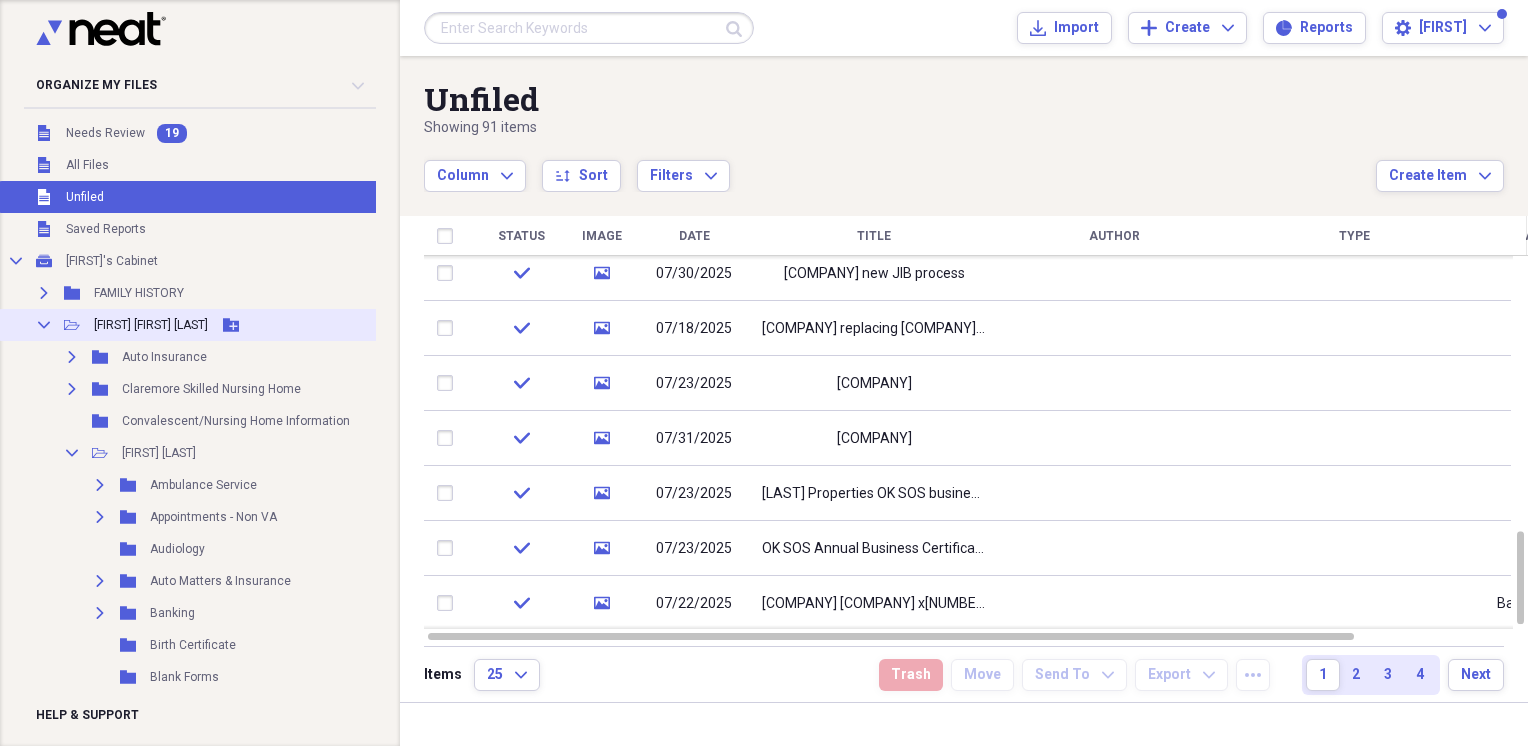 click on "Collapse" at bounding box center [44, 325] 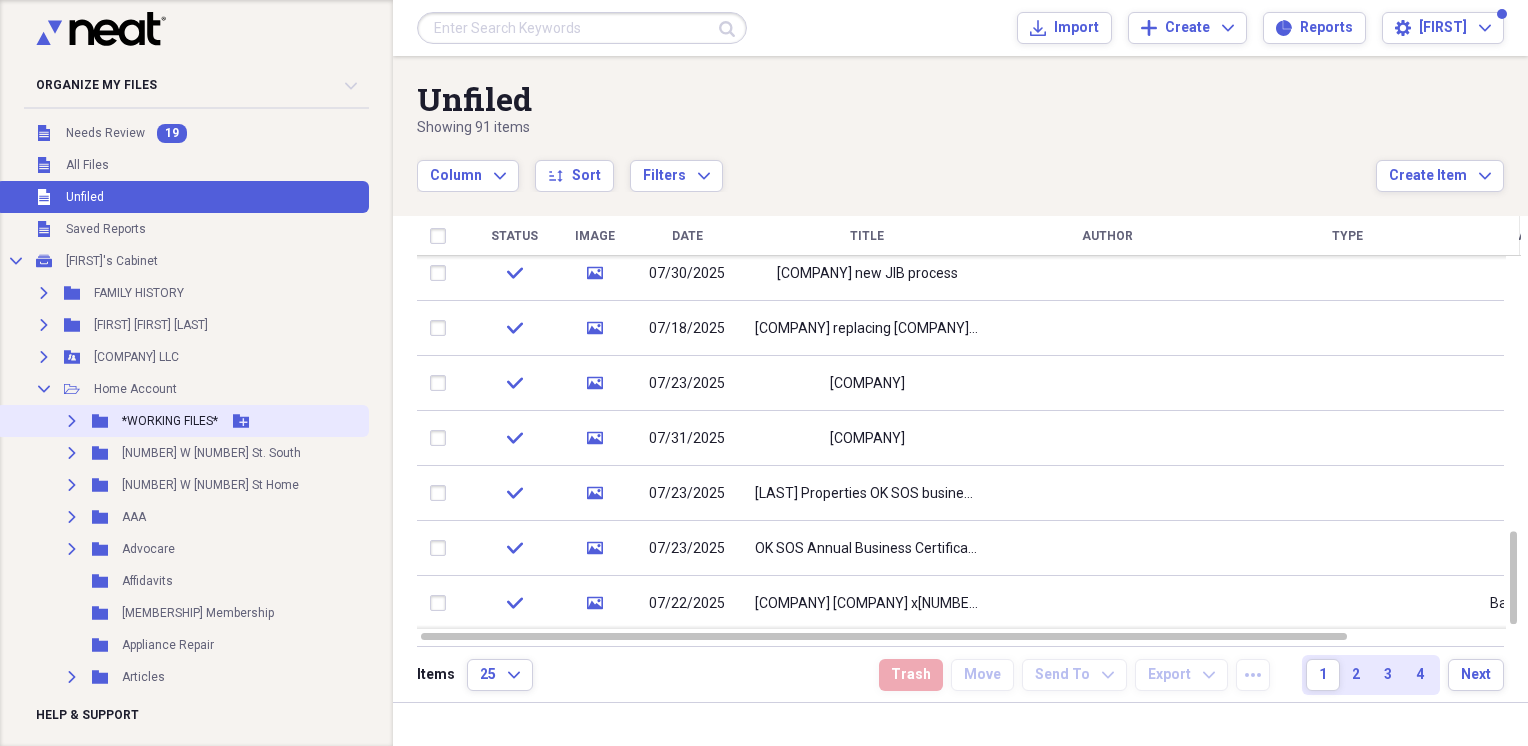 click on "Expand Folder *WORKING FILES* Add Folder" at bounding box center [182, 421] 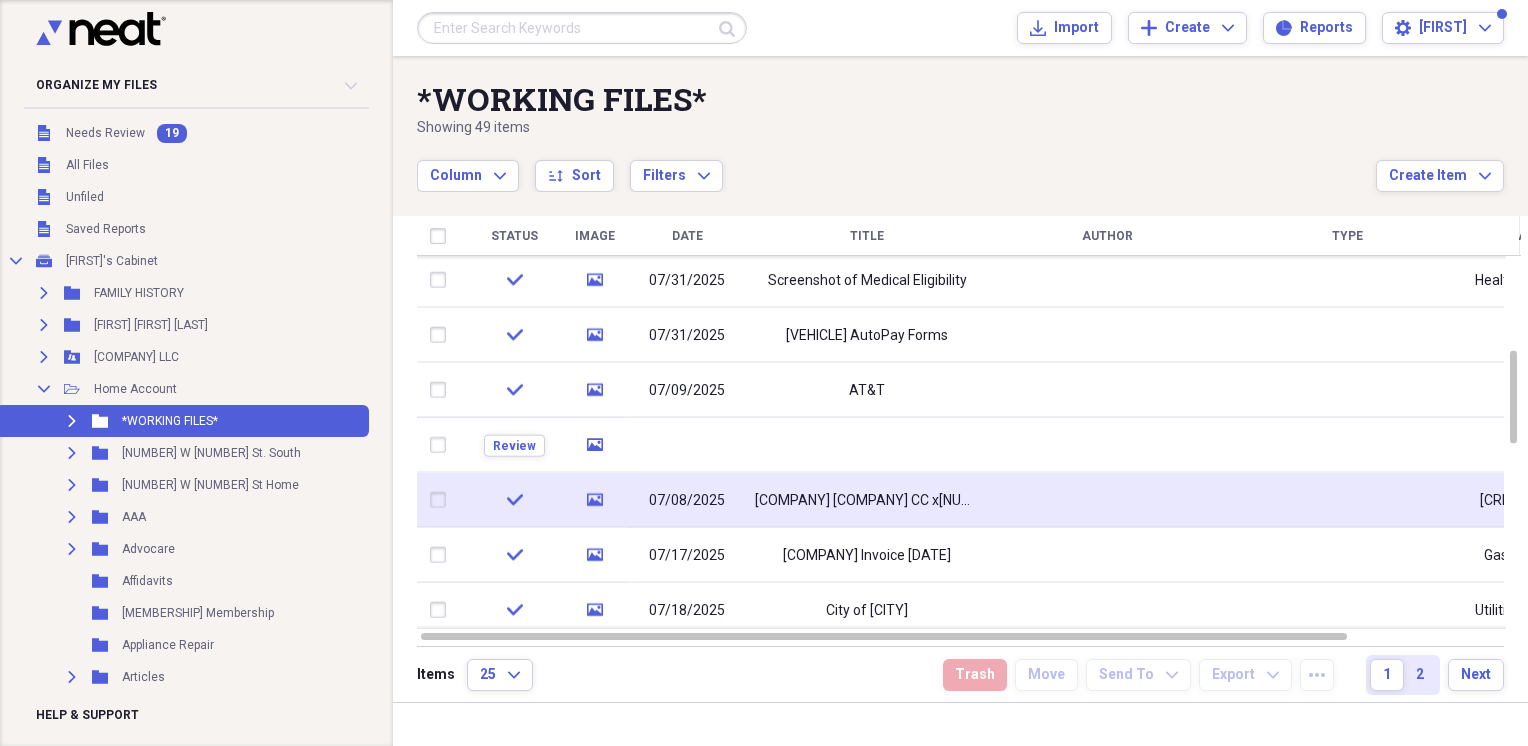 click on "[COMPANY] [COMPANY] CC x[NUMBER]" at bounding box center [867, 500] 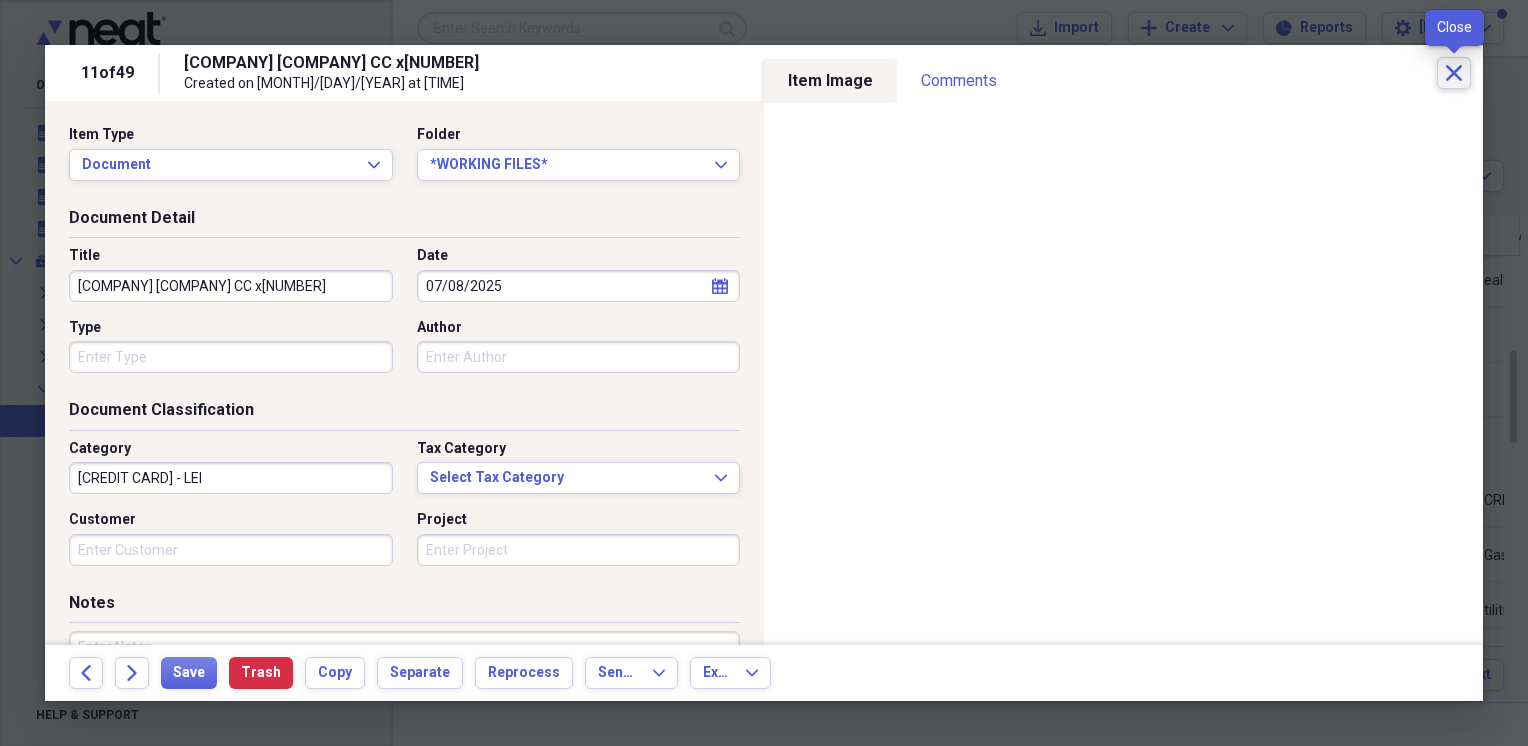 click on "Close" at bounding box center [1454, 73] 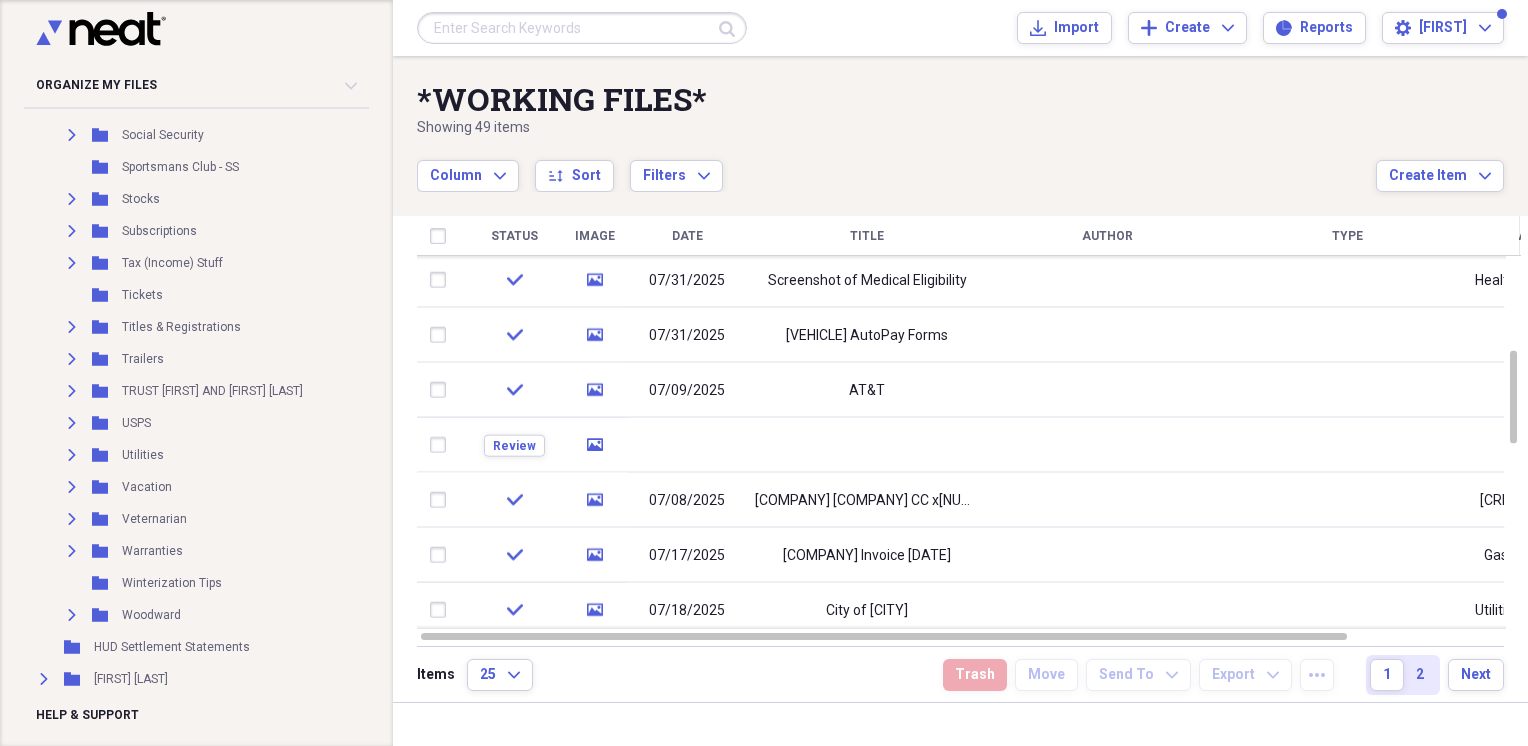 scroll, scrollTop: 3500, scrollLeft: 0, axis: vertical 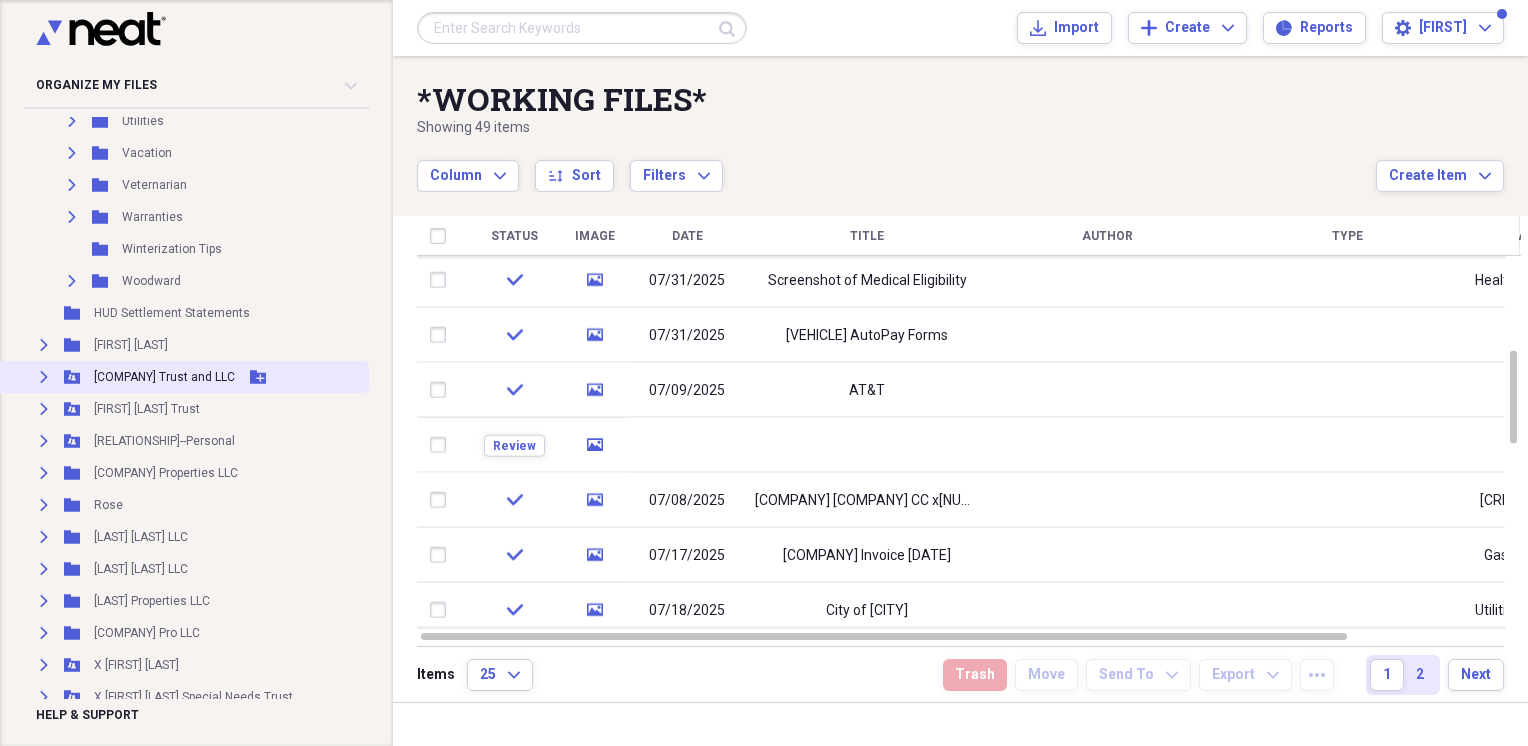 click 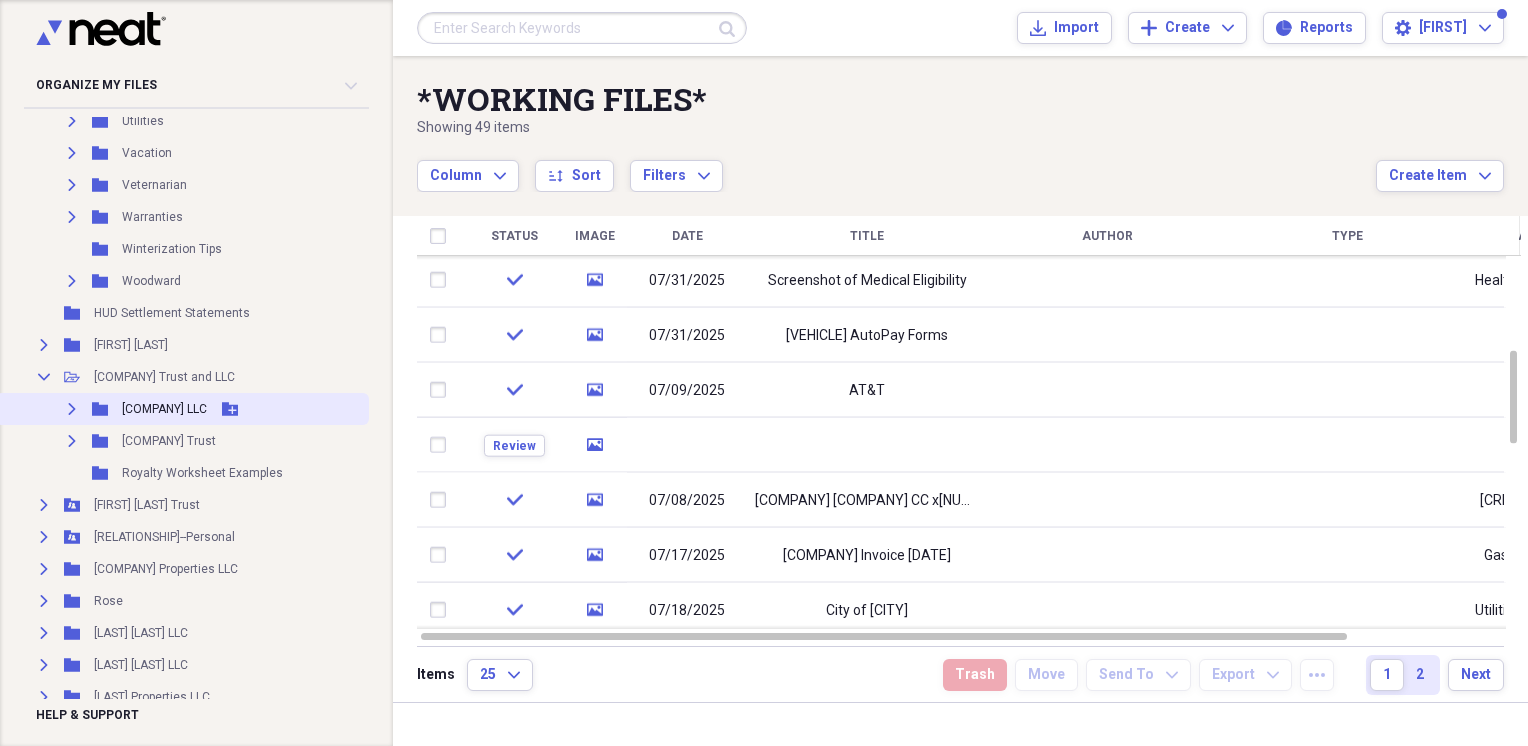 click on "Expand" 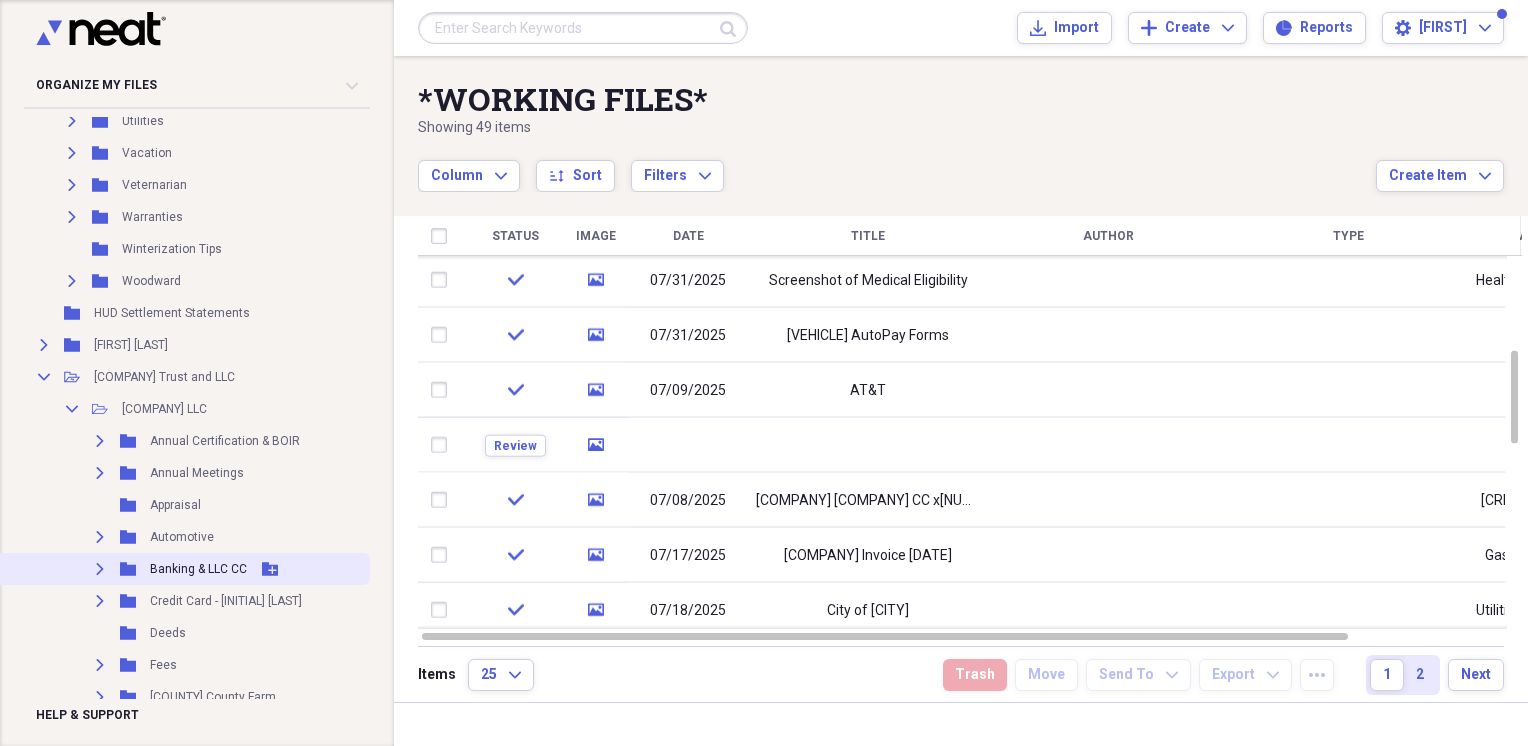 click 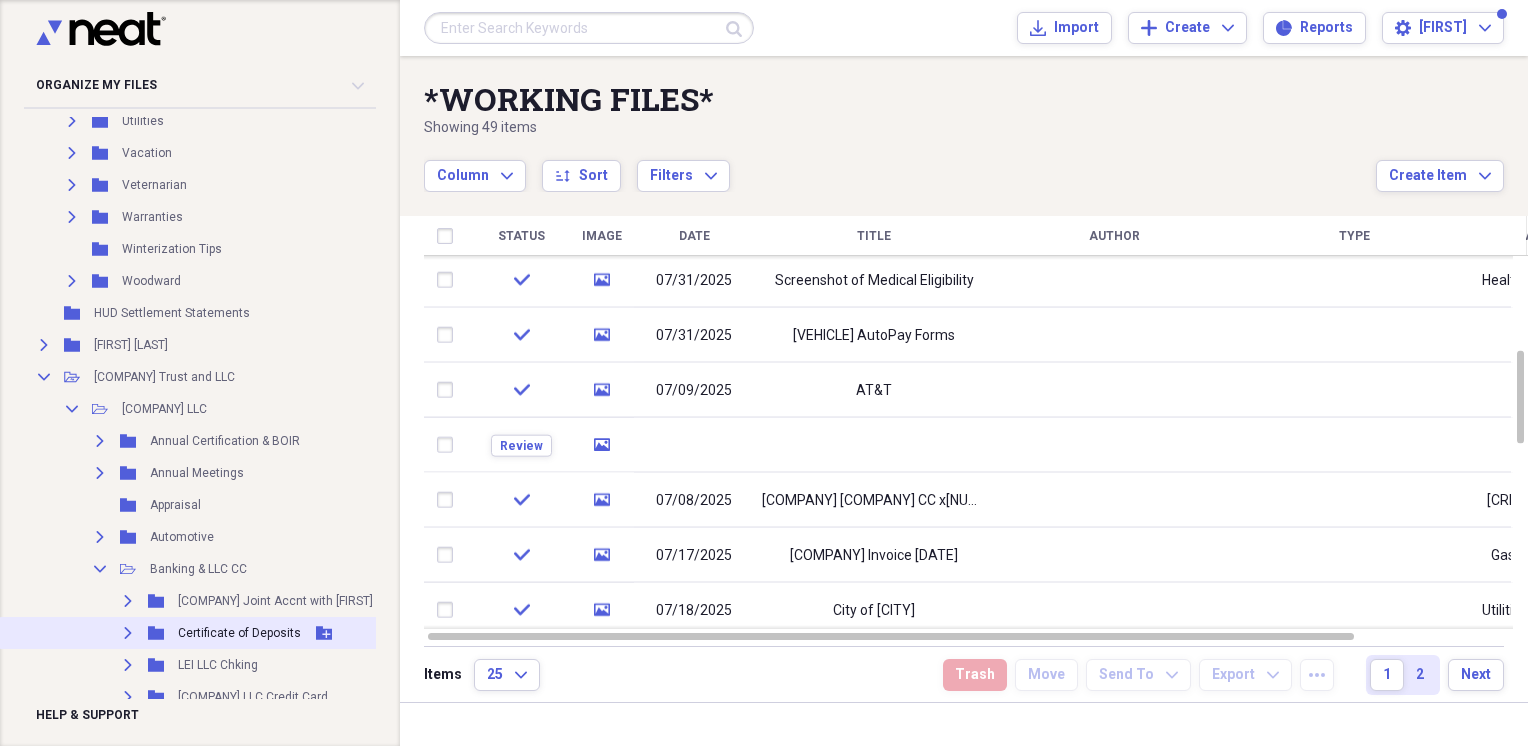scroll, scrollTop: 3666, scrollLeft: 0, axis: vertical 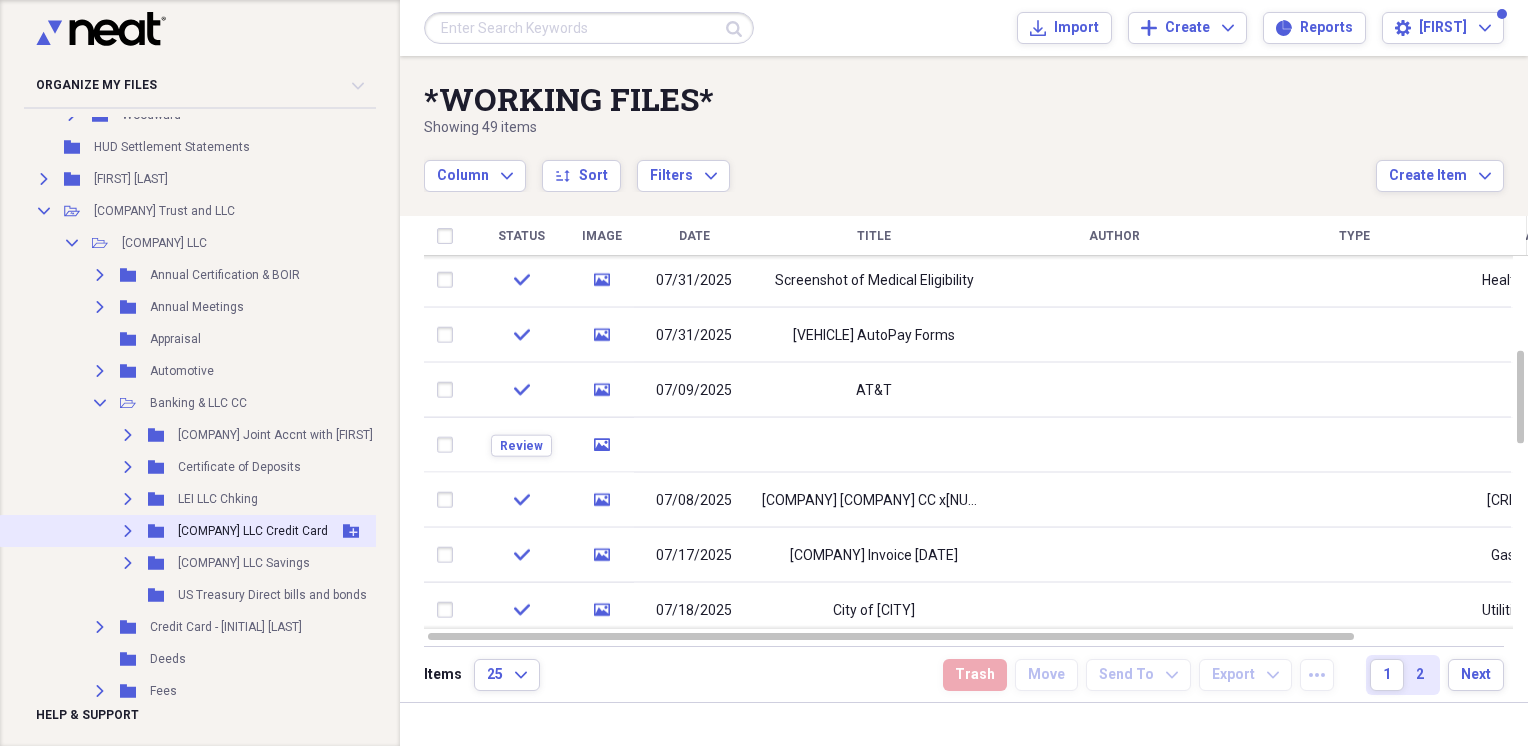 click on "Expand" 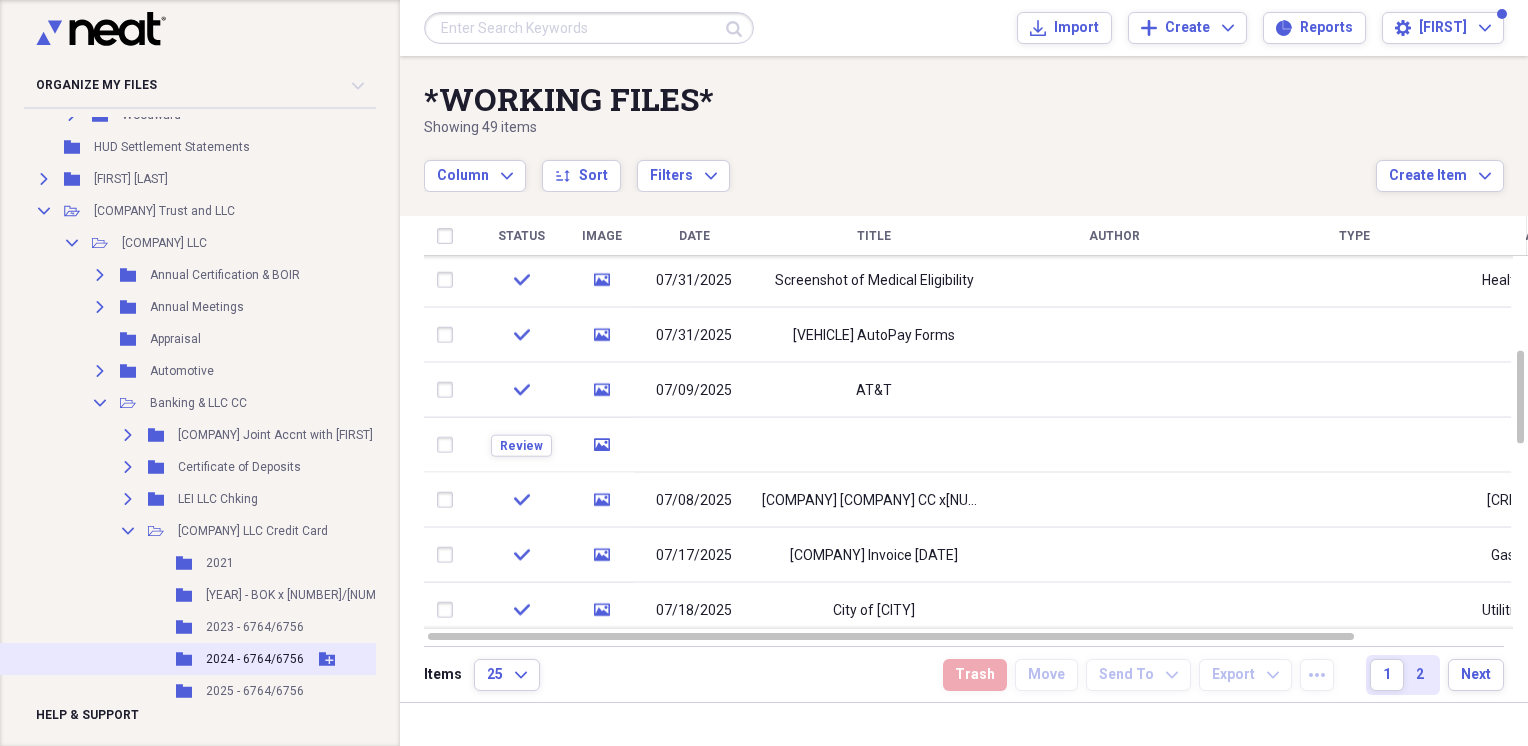 scroll, scrollTop: 3833, scrollLeft: 0, axis: vertical 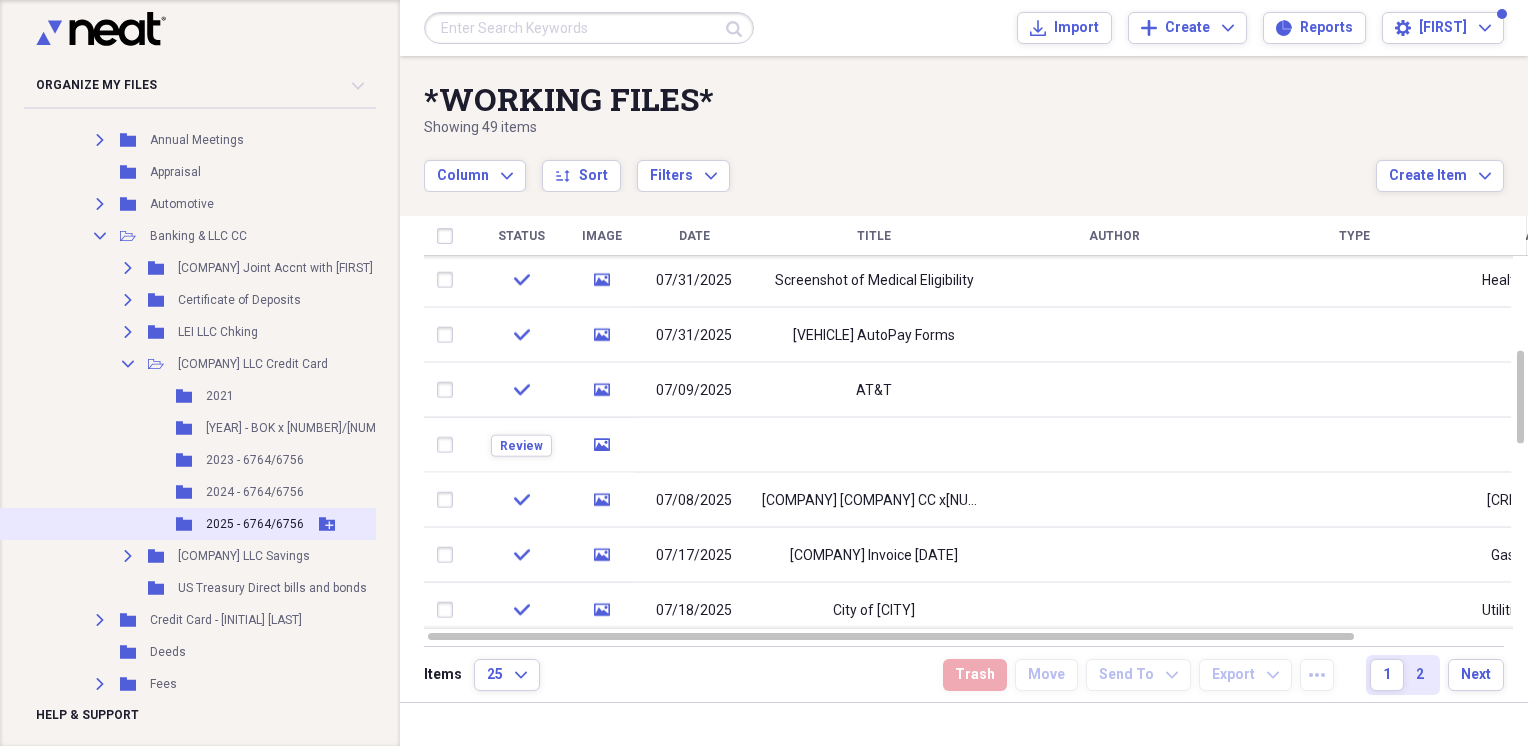 click on "2025  - 6764/6756" at bounding box center (255, 524) 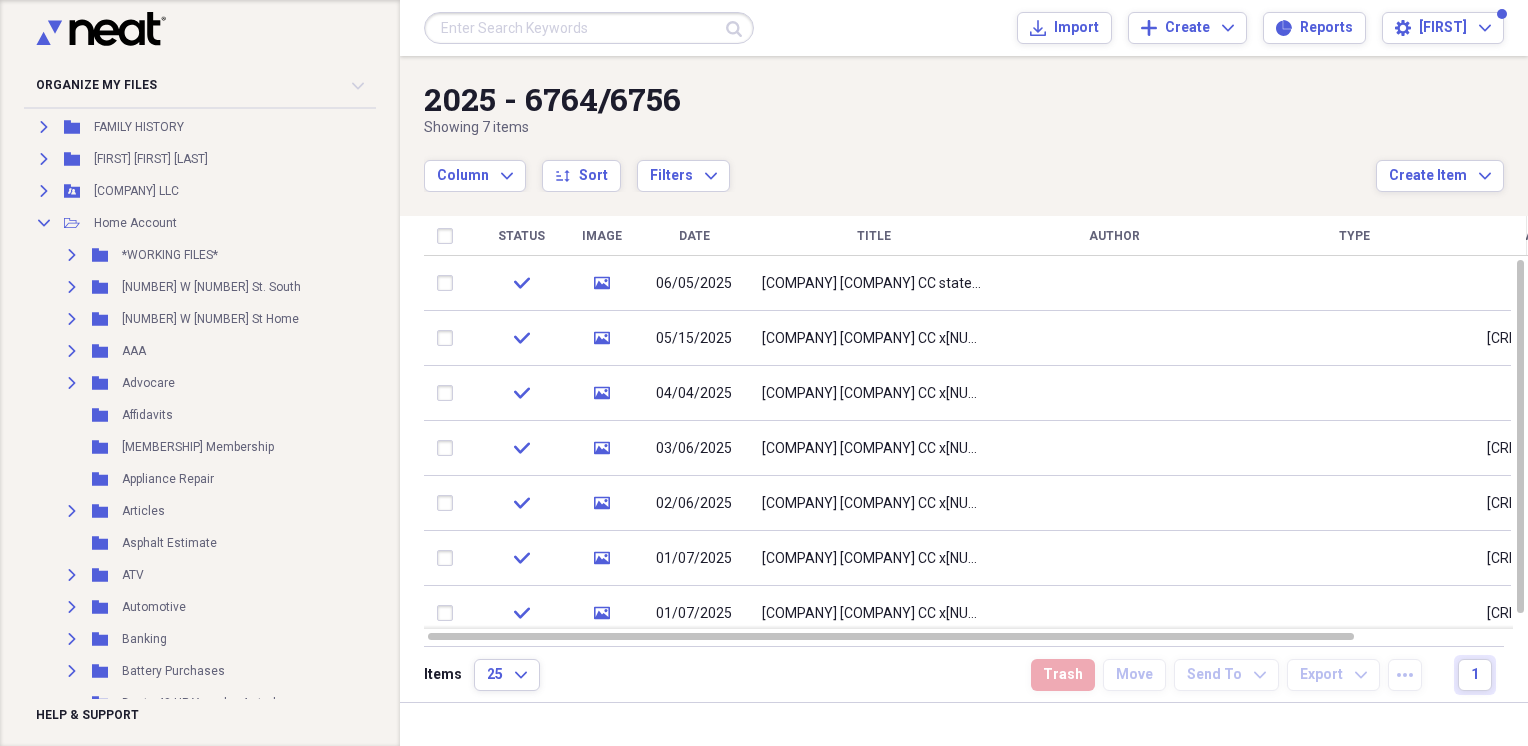 scroll, scrollTop: 0, scrollLeft: 0, axis: both 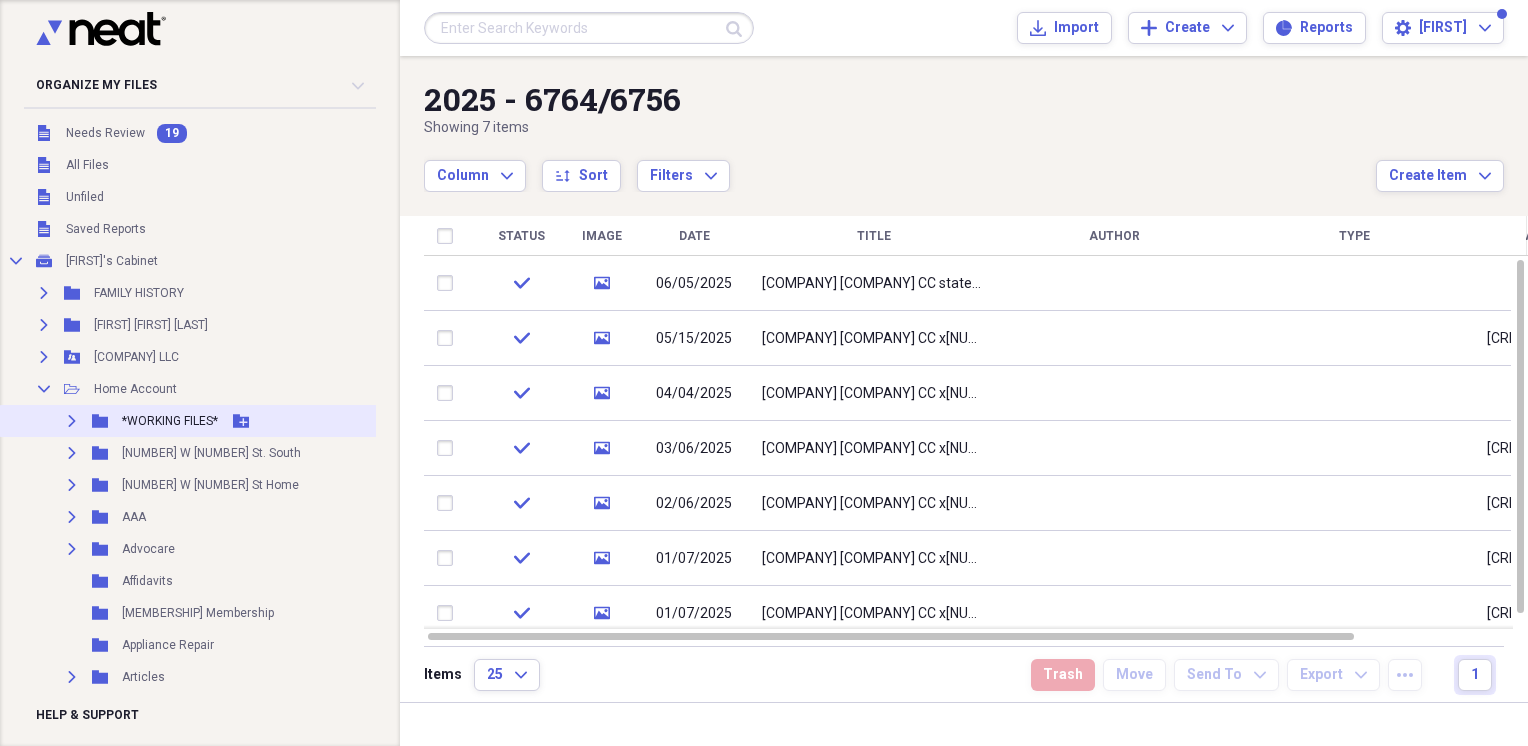click on "*WORKING FILES*" at bounding box center (170, 421) 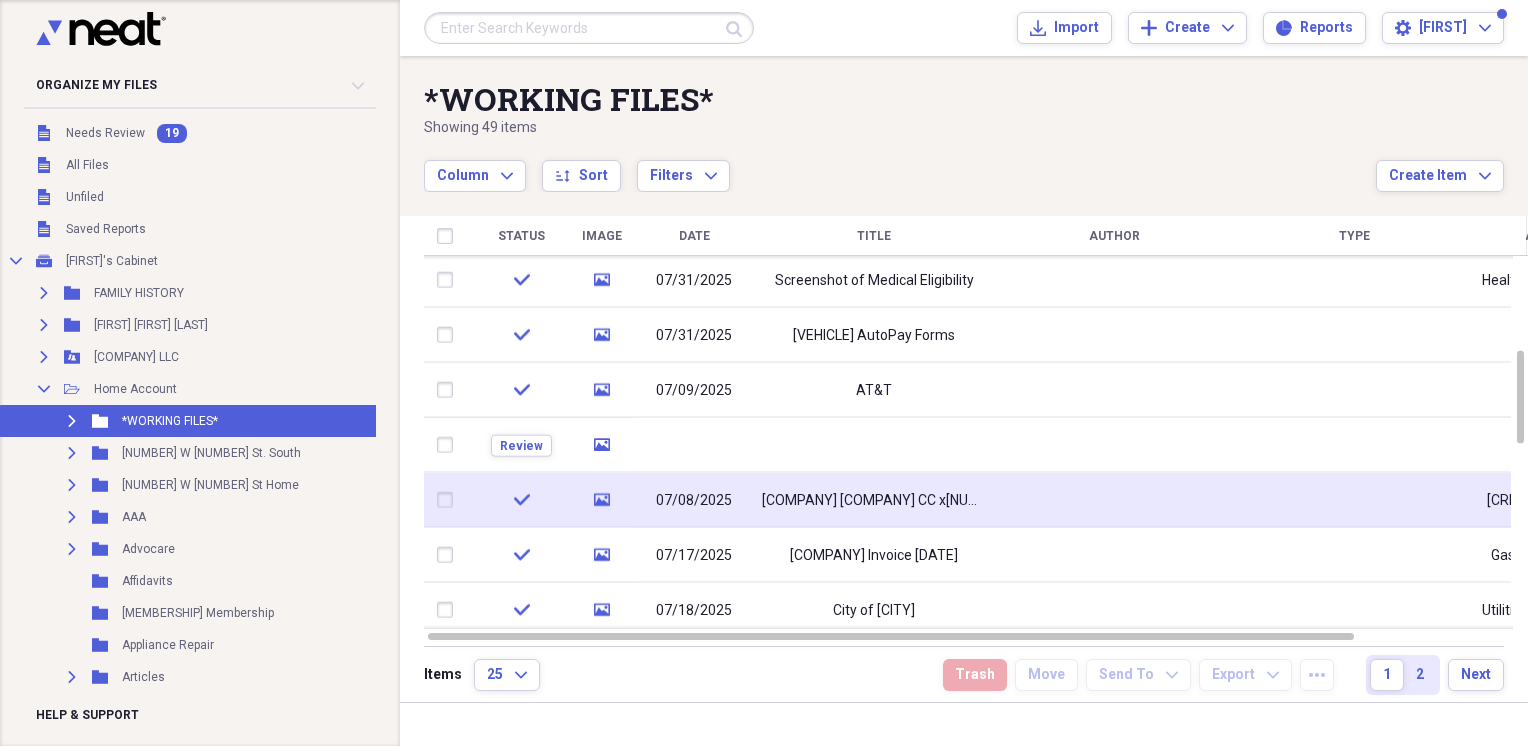 click on "[COMPANY] [COMPANY] CC x[NUMBER]" at bounding box center [874, 500] 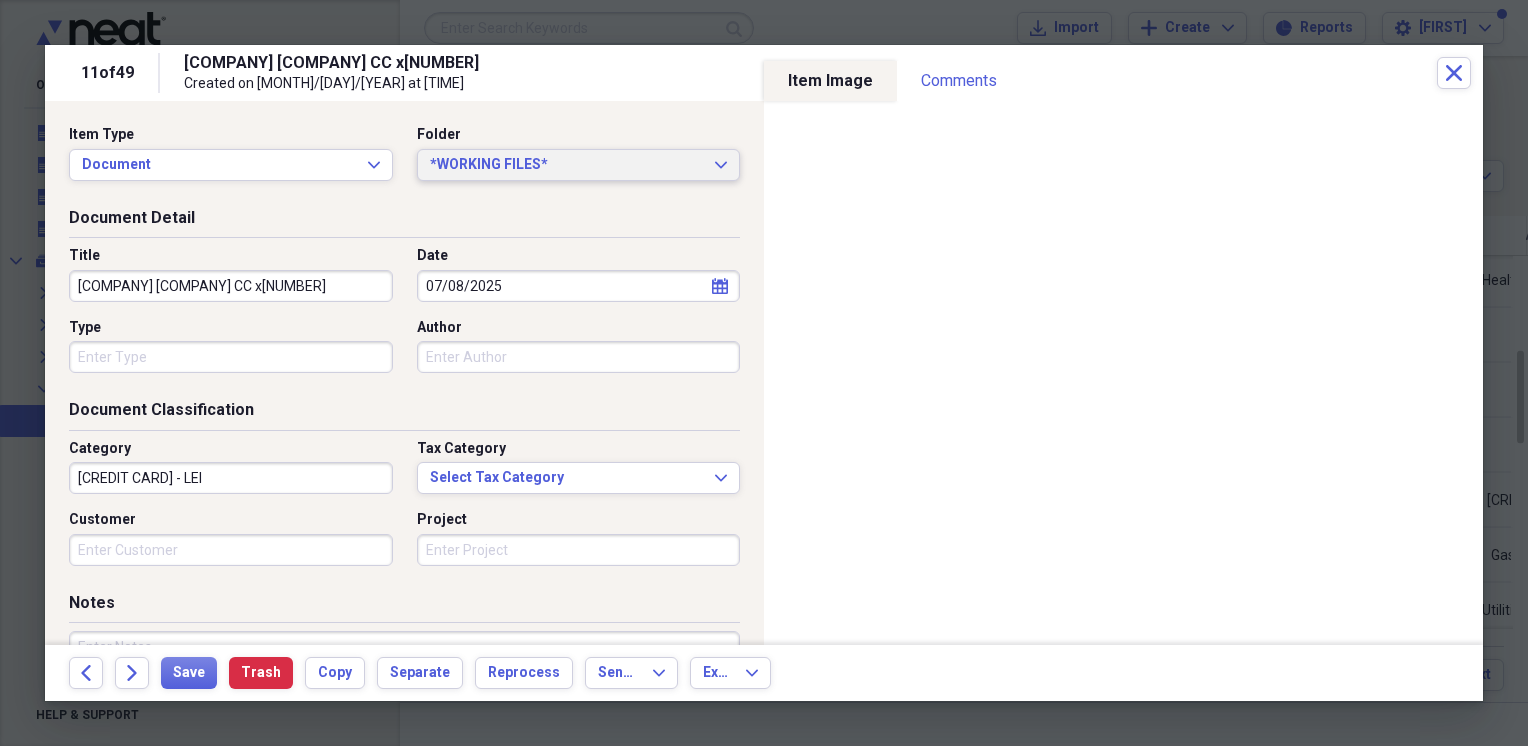 click on "*WORKING FILES* Expand" at bounding box center [579, 165] 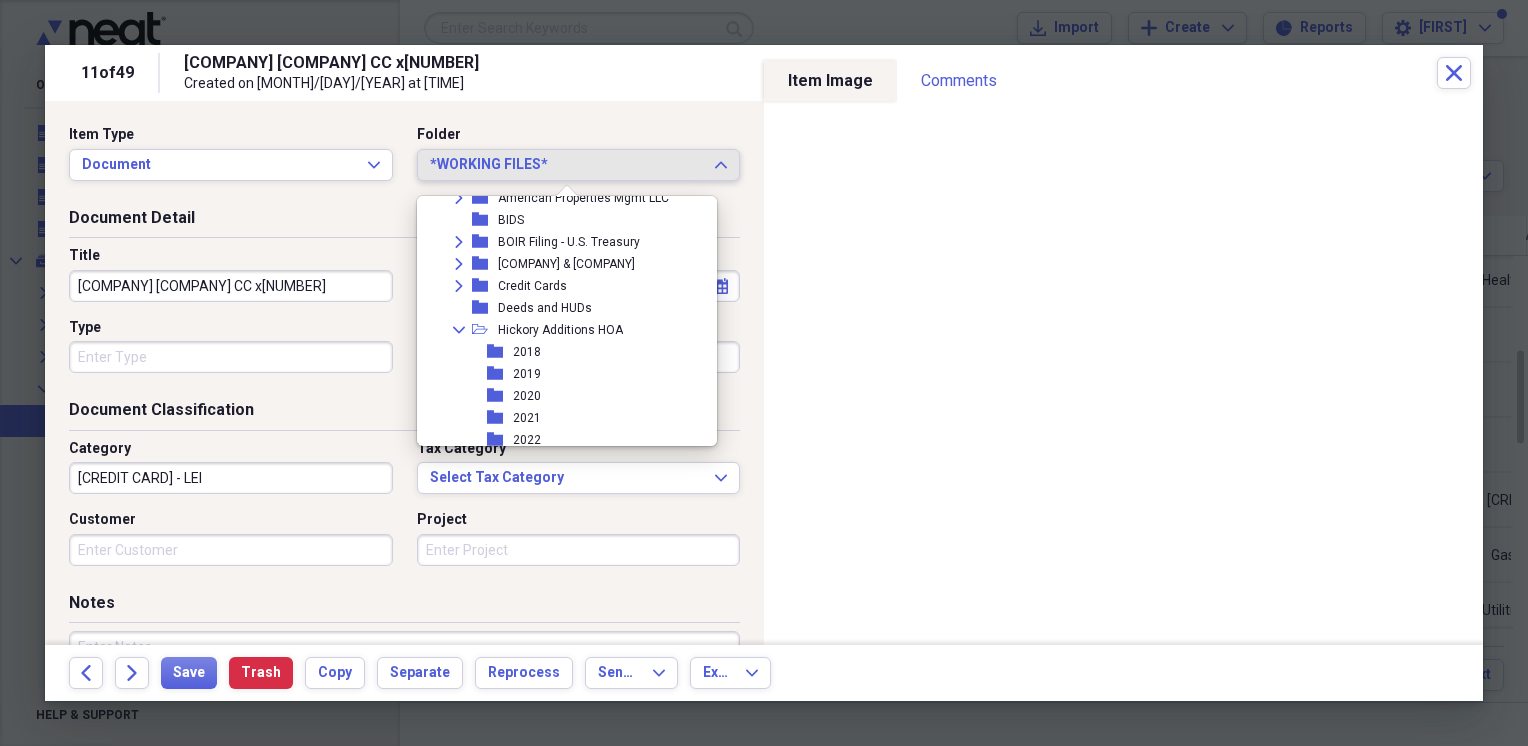 scroll, scrollTop: 5972, scrollLeft: 0, axis: vertical 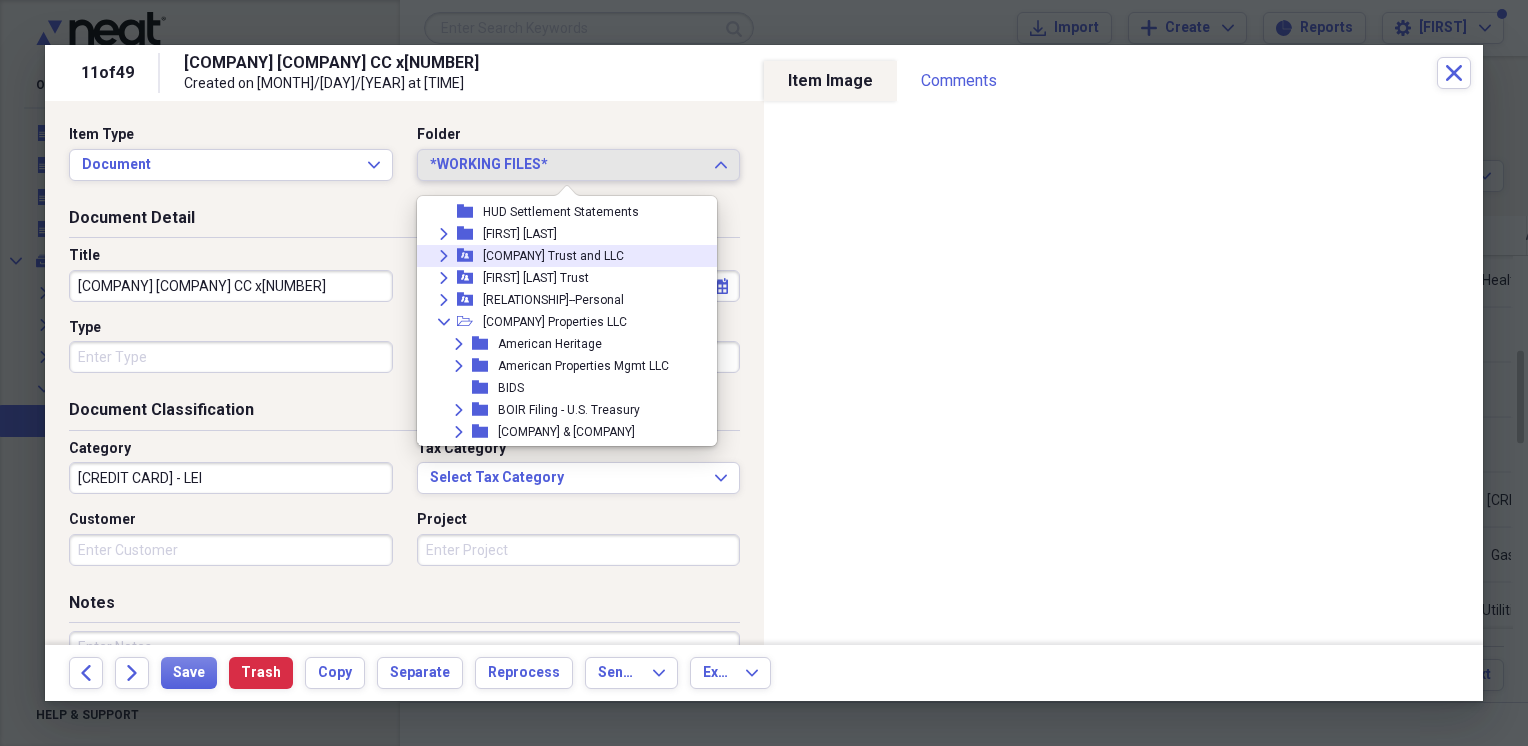 click 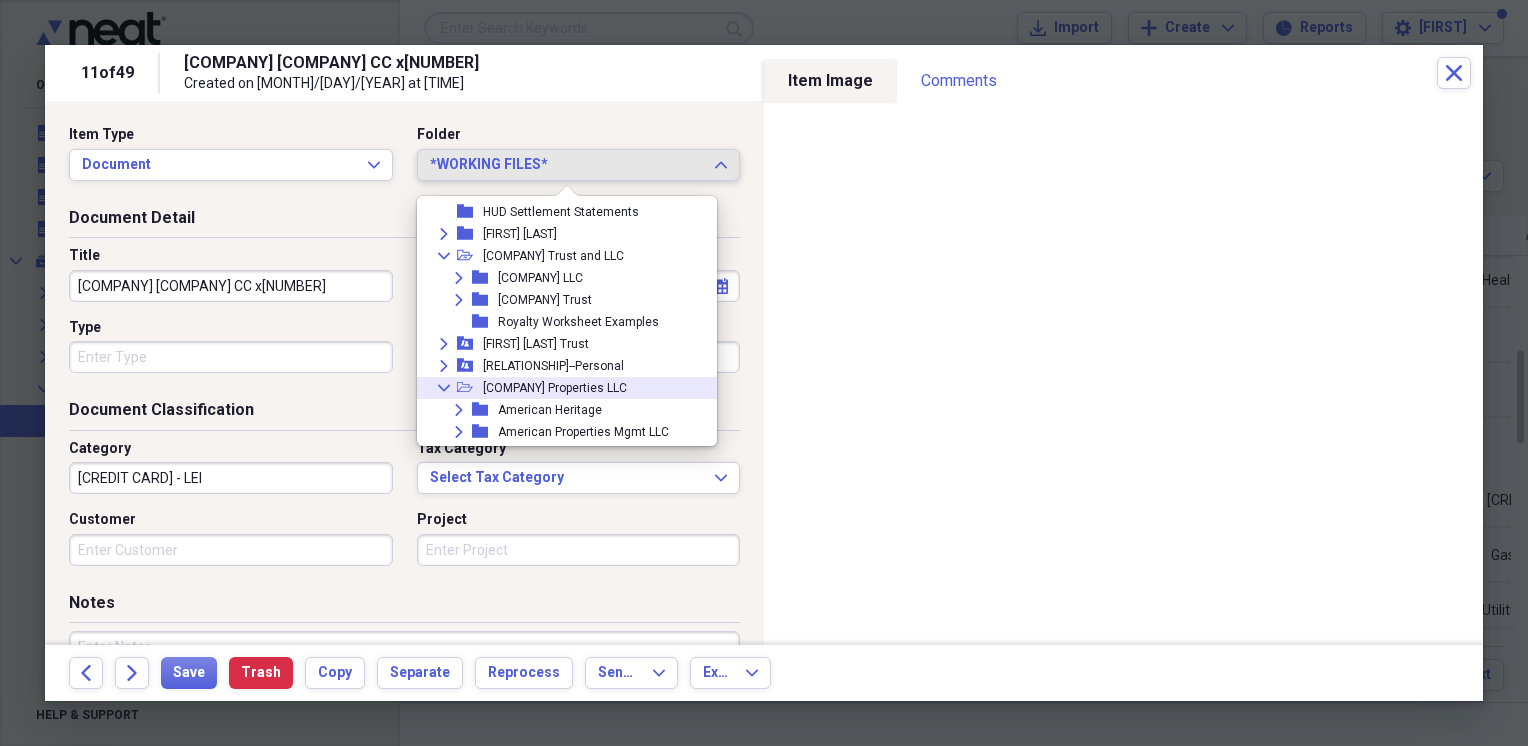 click on "Collapse" 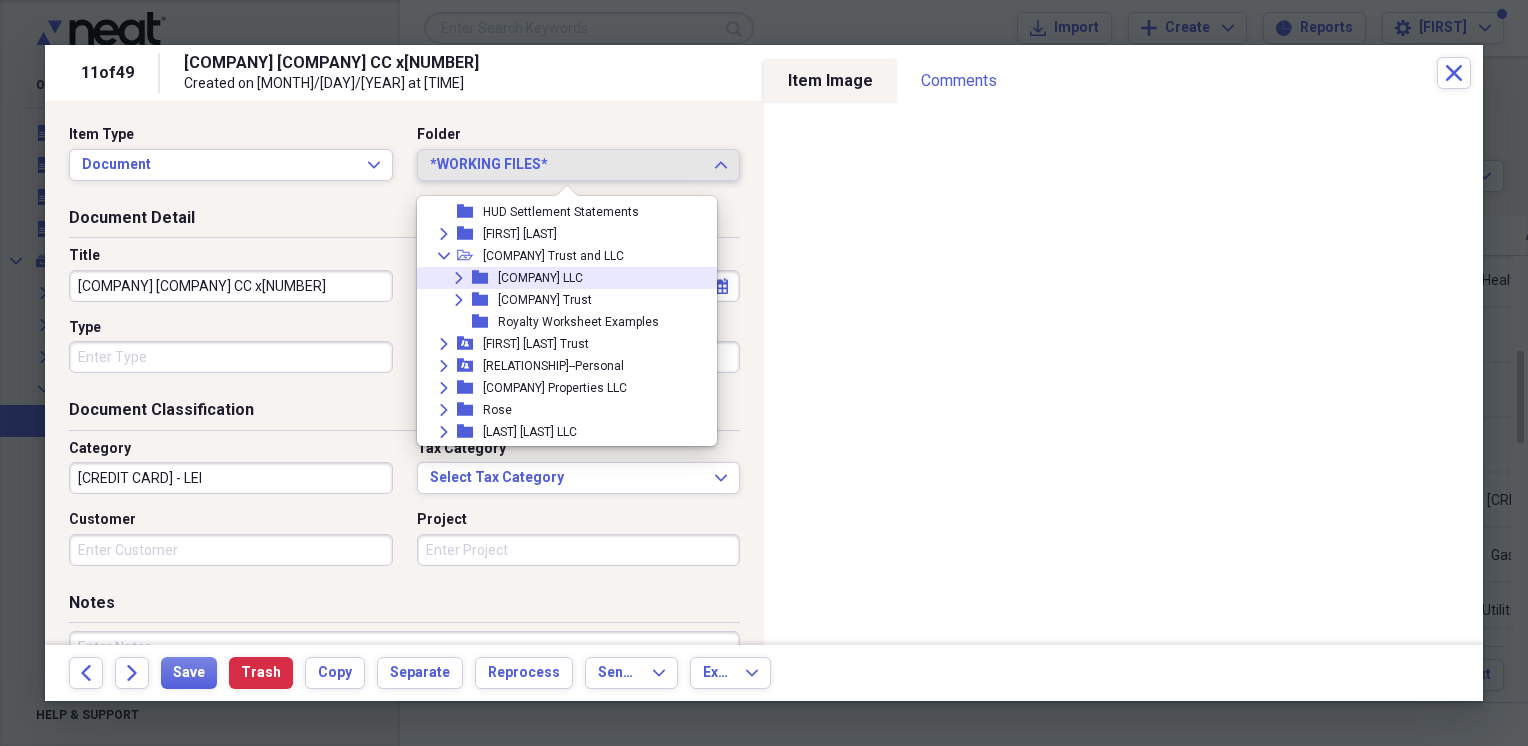 click 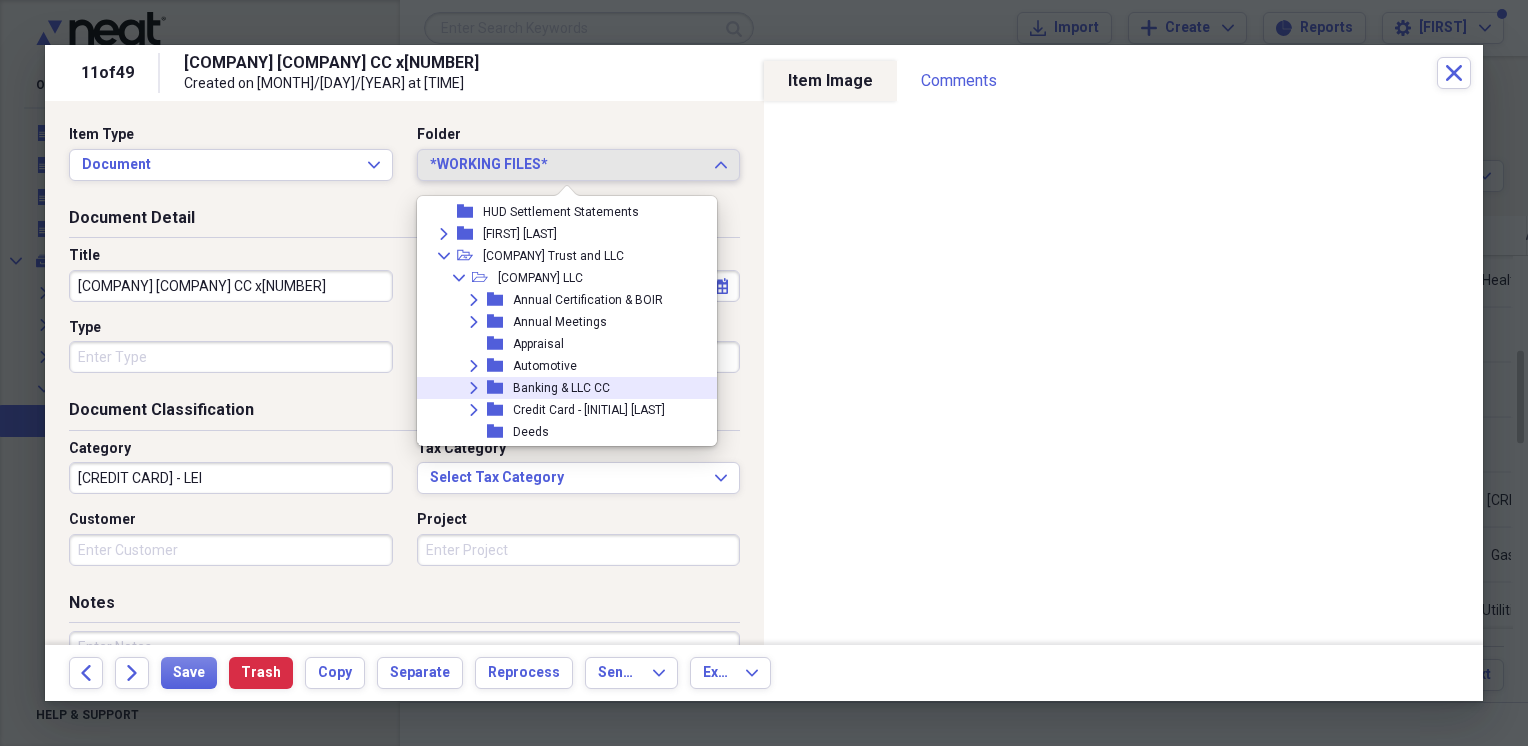 click on "Expand" 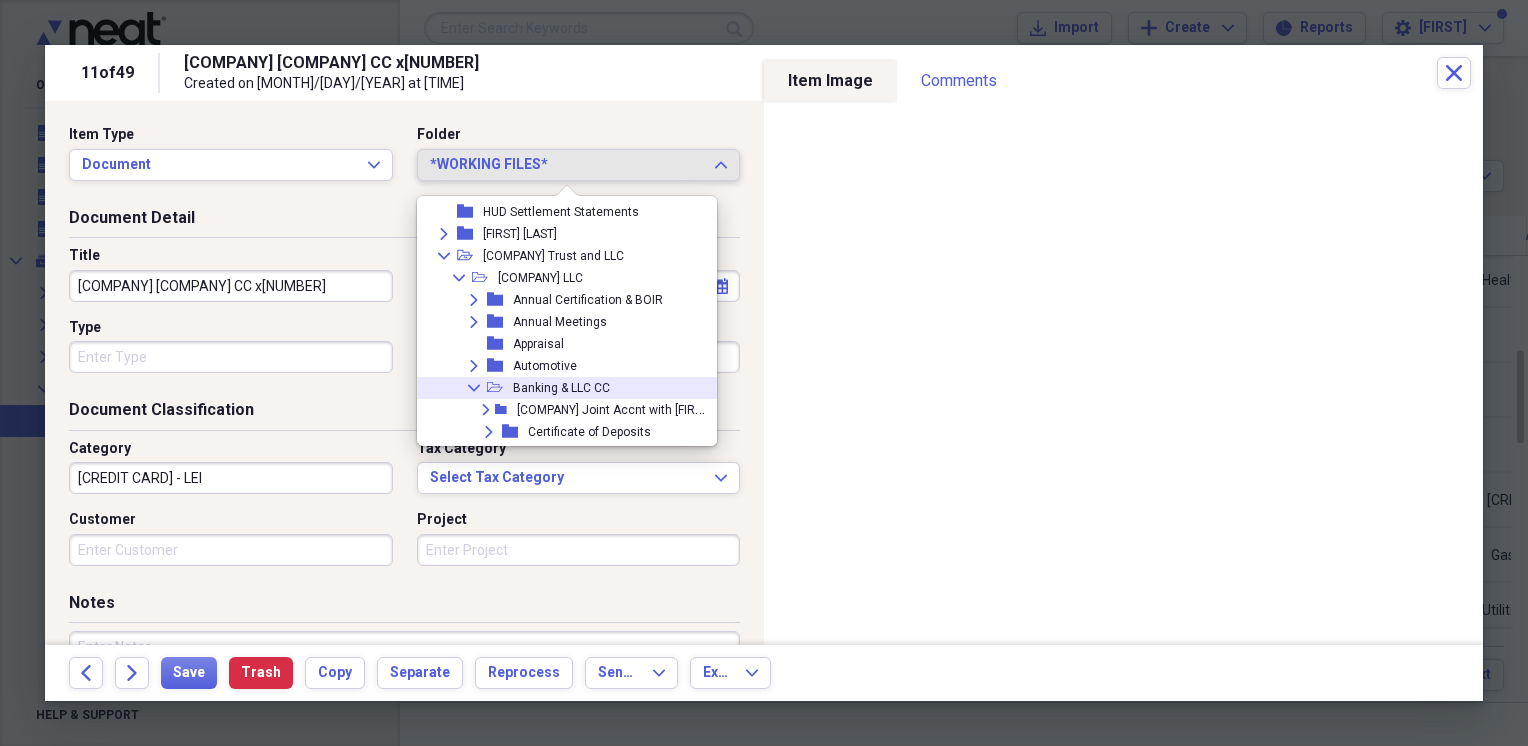 scroll, scrollTop: 6140, scrollLeft: 0, axis: vertical 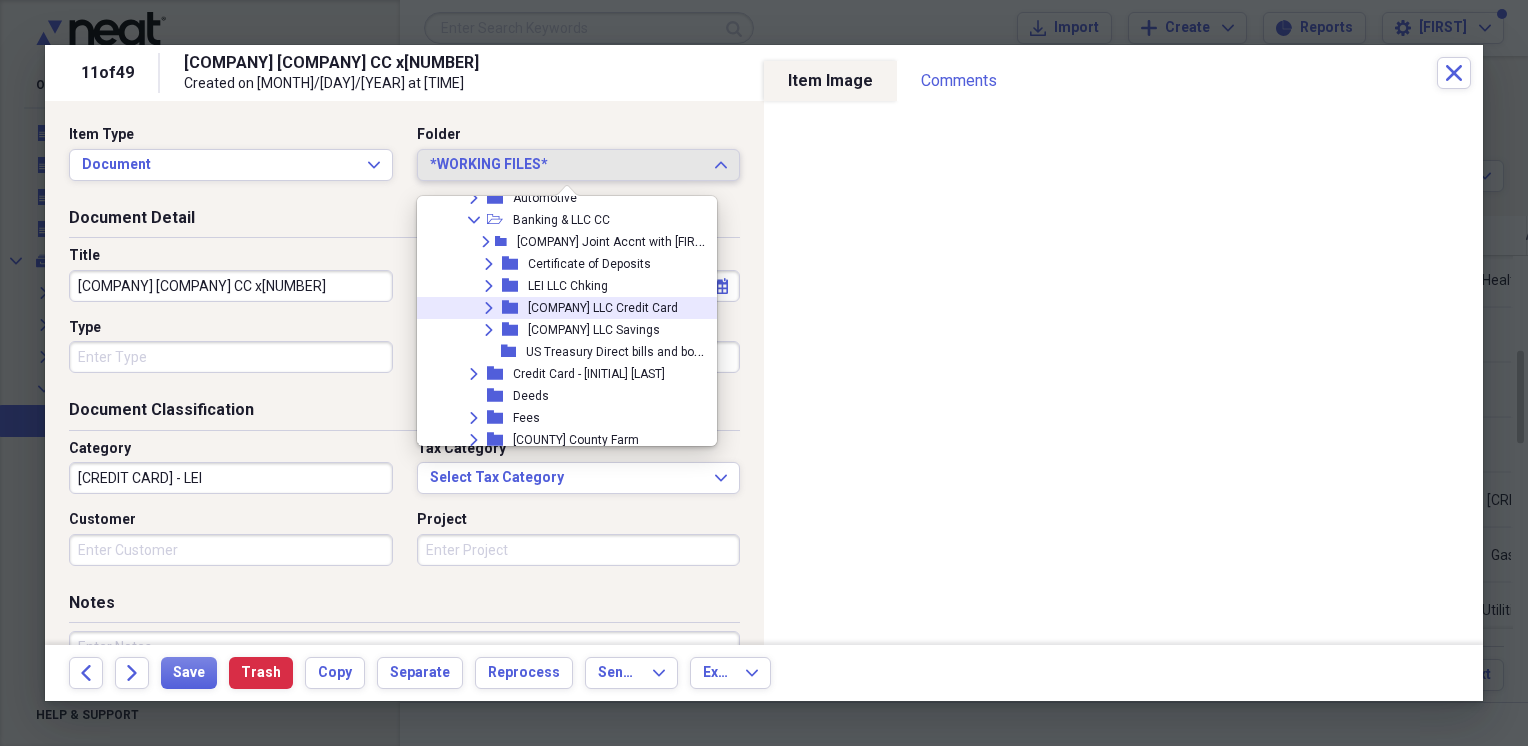 click on "Expand" 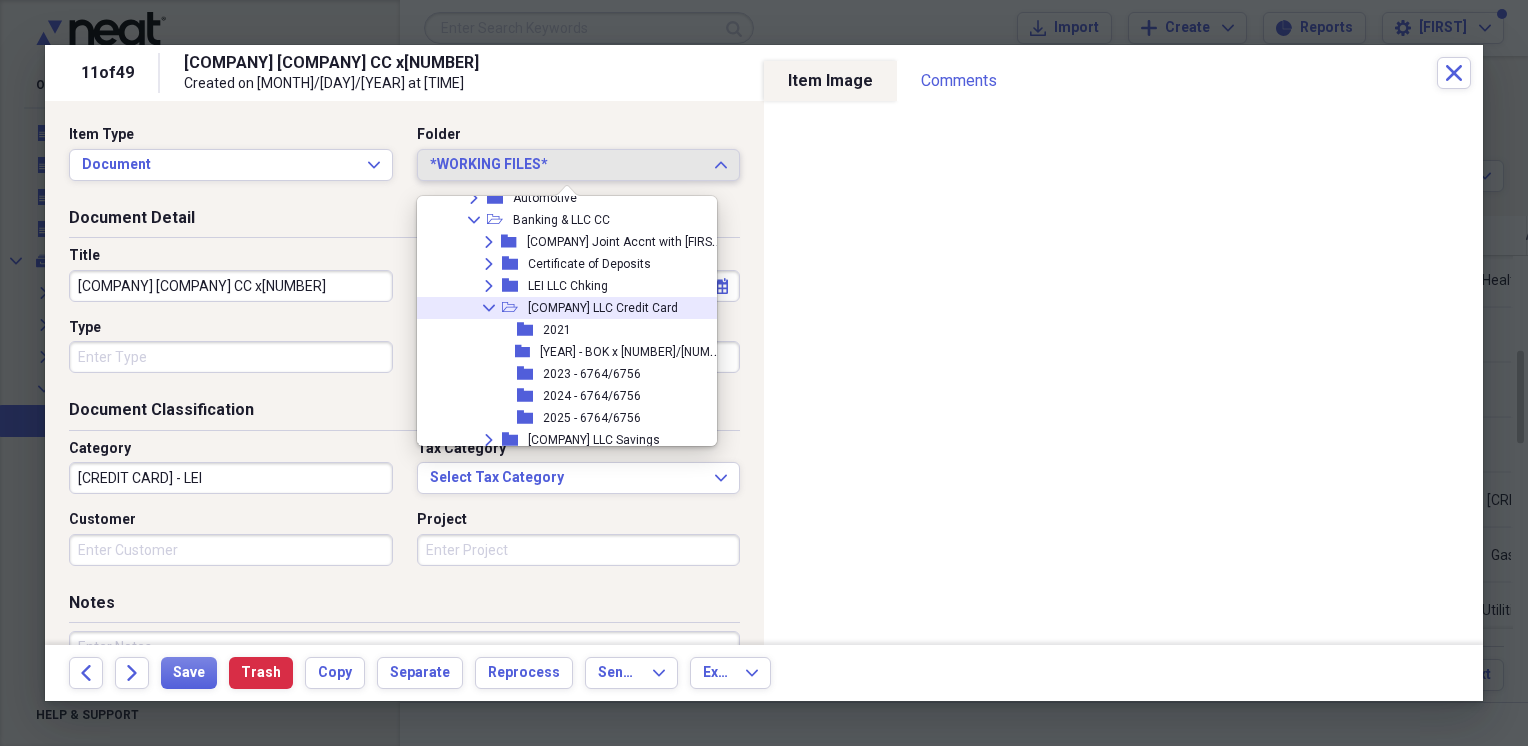 scroll, scrollTop: 6306, scrollLeft: 0, axis: vertical 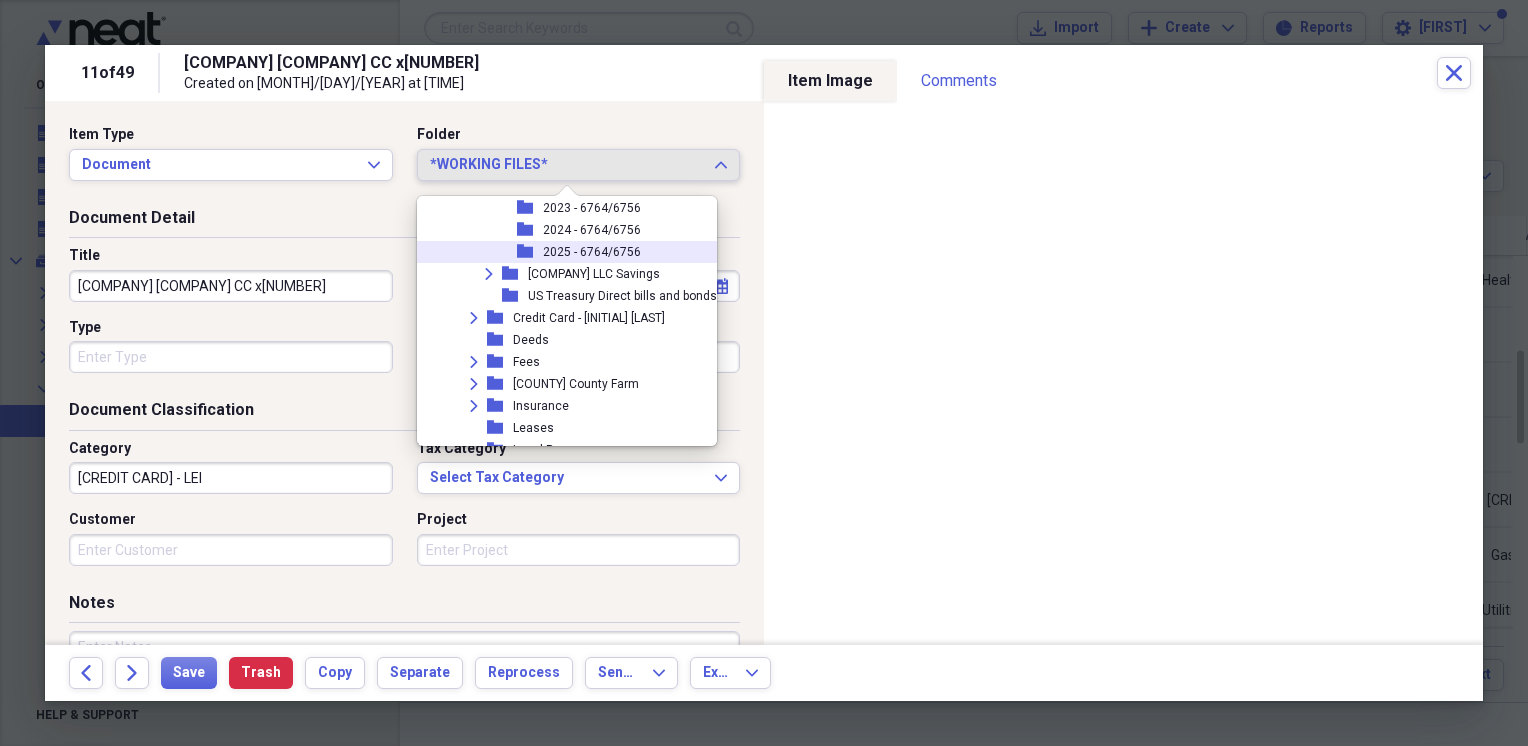 click on "2025  - 6764/6756" at bounding box center (592, 252) 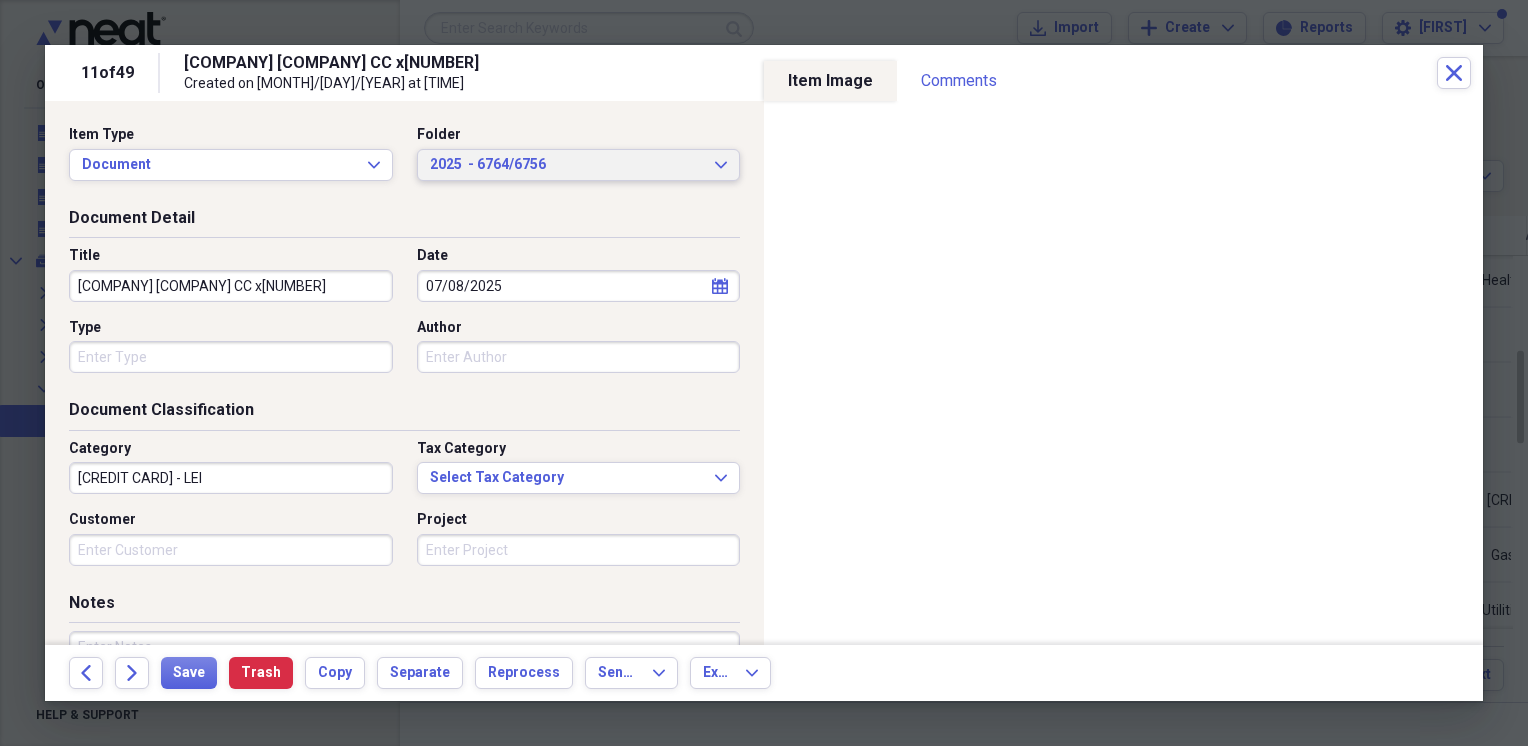 scroll, scrollTop: 166, scrollLeft: 0, axis: vertical 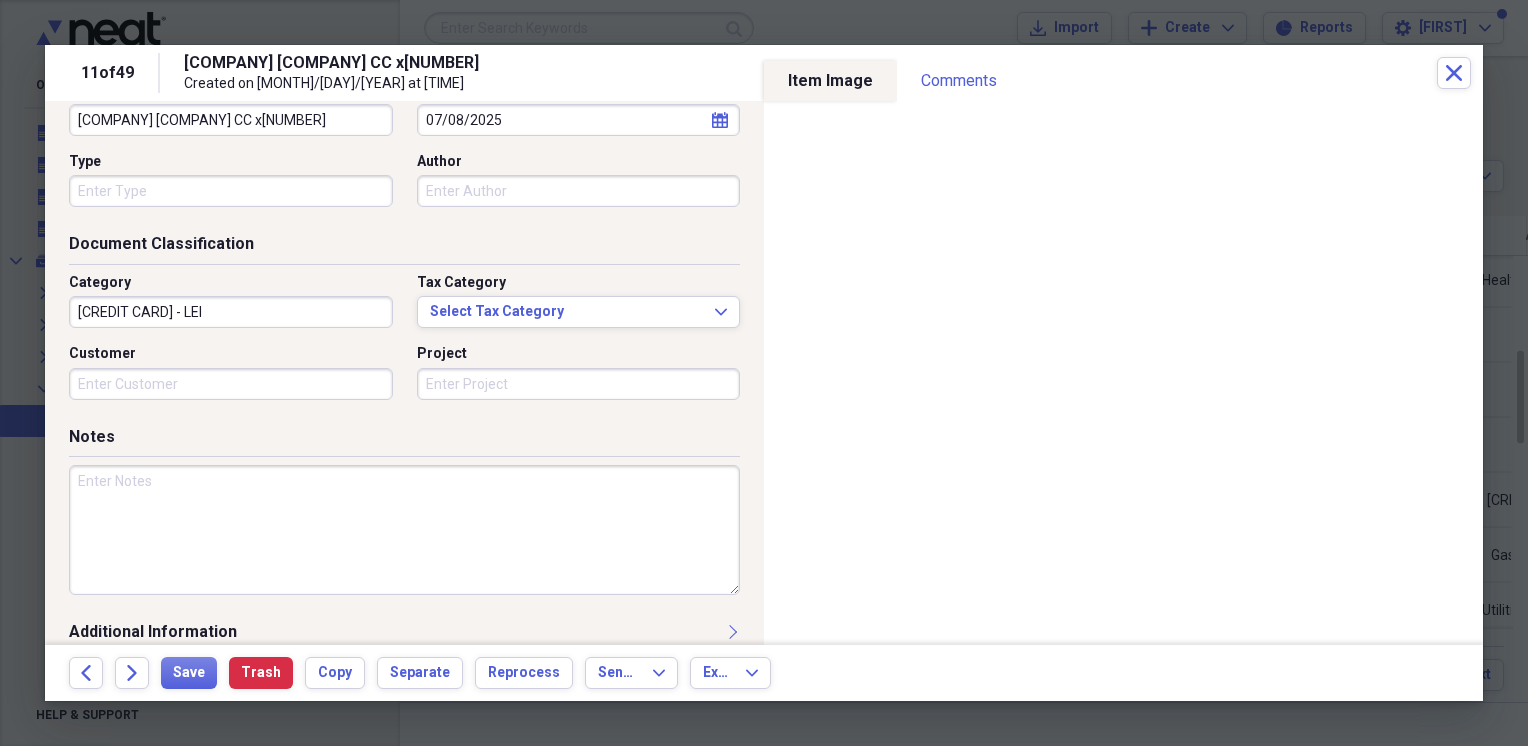 click at bounding box center (404, 530) 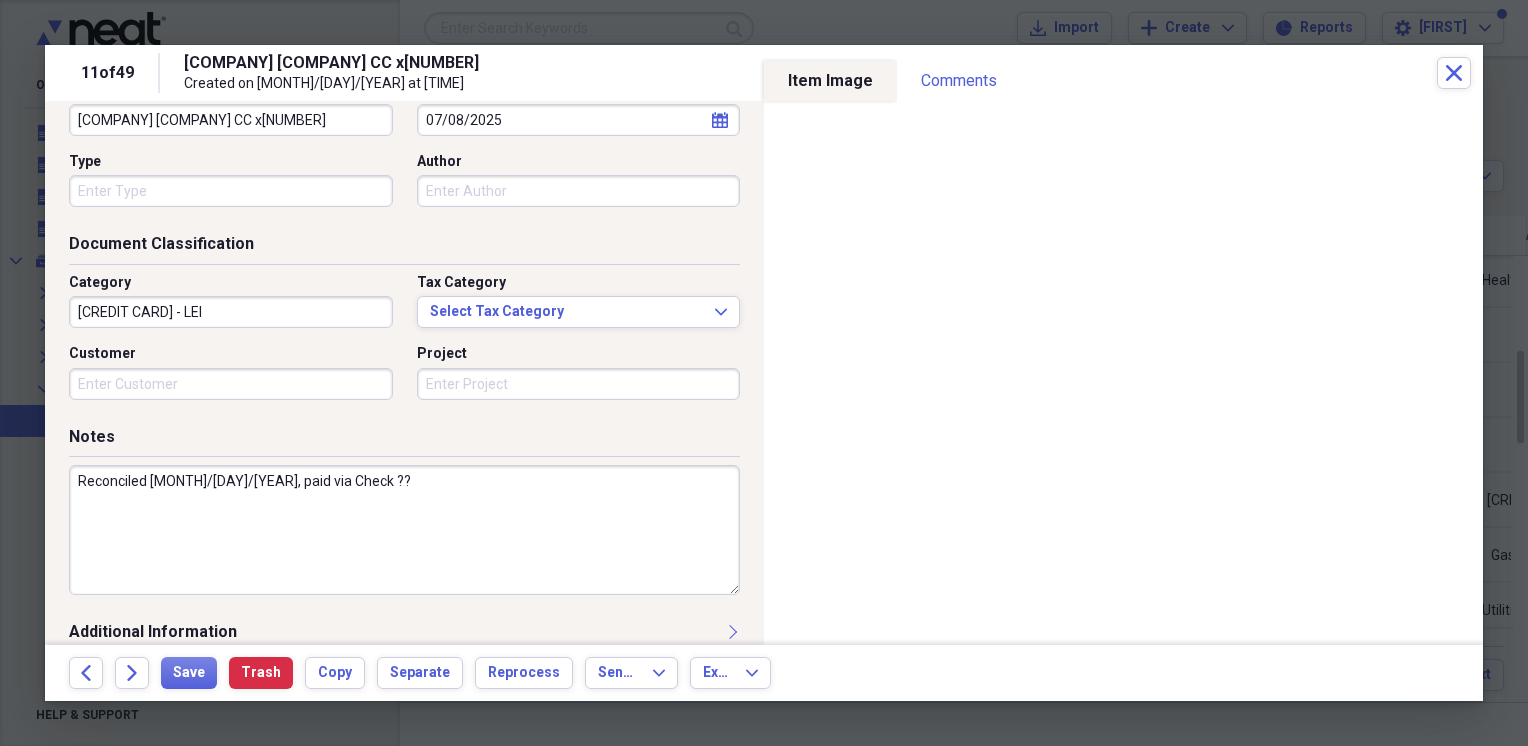 type on "Reconciled [MONTH]/[DAY]/[YEAR], paid via Check ??" 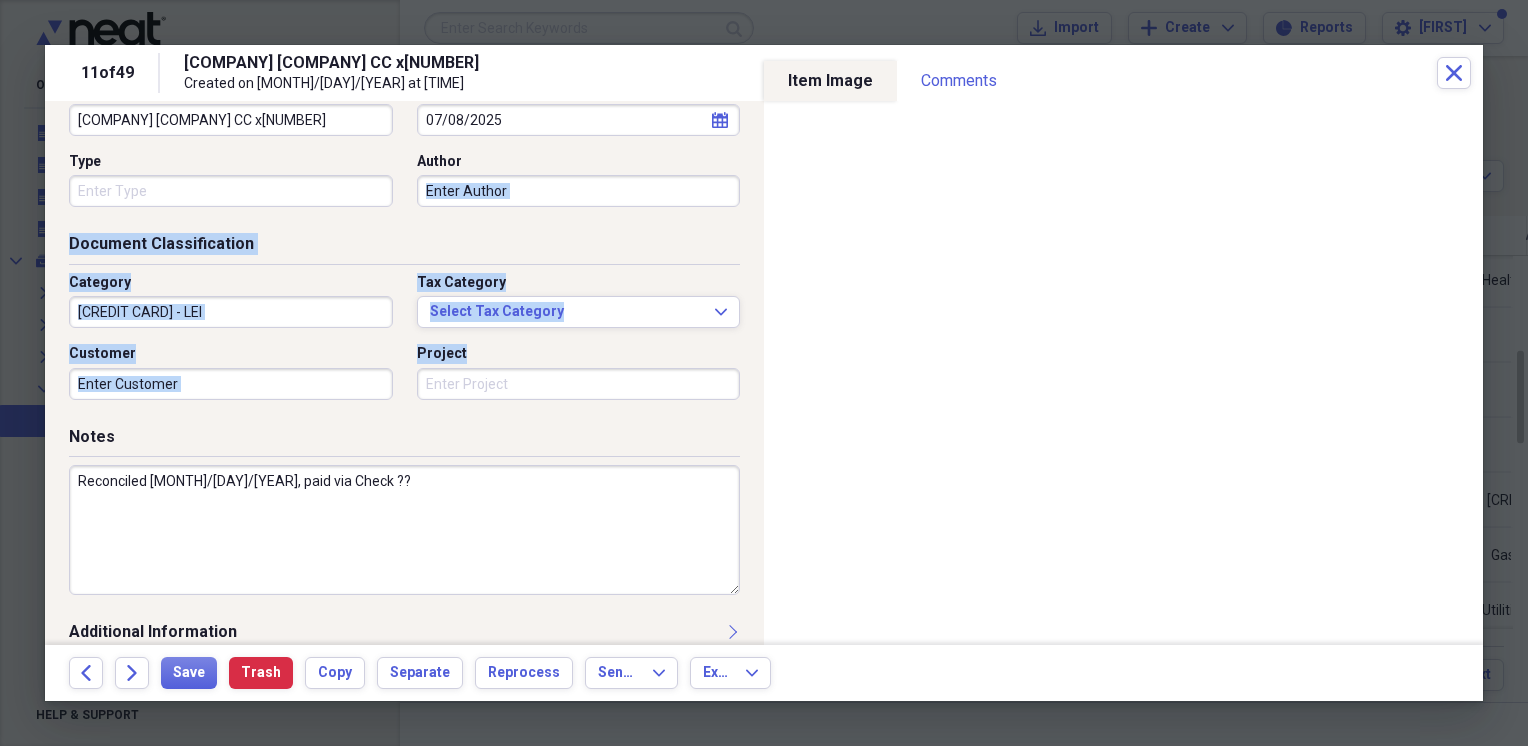 click on "Item Type Document Expand Folder [YEAR] - [NUMBER]/[NUMBER] Expand Document Detail Title [COMPANY] [COMPANY] LLC x [NUMBER] Date [MONTH]/[DAY]/[YEAR] calendar Calendar Type Author Document Classification Category Credit Card - [COMPANY] Tax Category Select Tax Category Expand Customer Project Notes Reconciled [MONTH]/[DAY]/[YEAR], paid via Check ?? Additional Information Subject Topic Action Type Application Received calendar Calendar Date Sent calendar Calendar From To Date Due calendar Calendar" at bounding box center (404, 315) 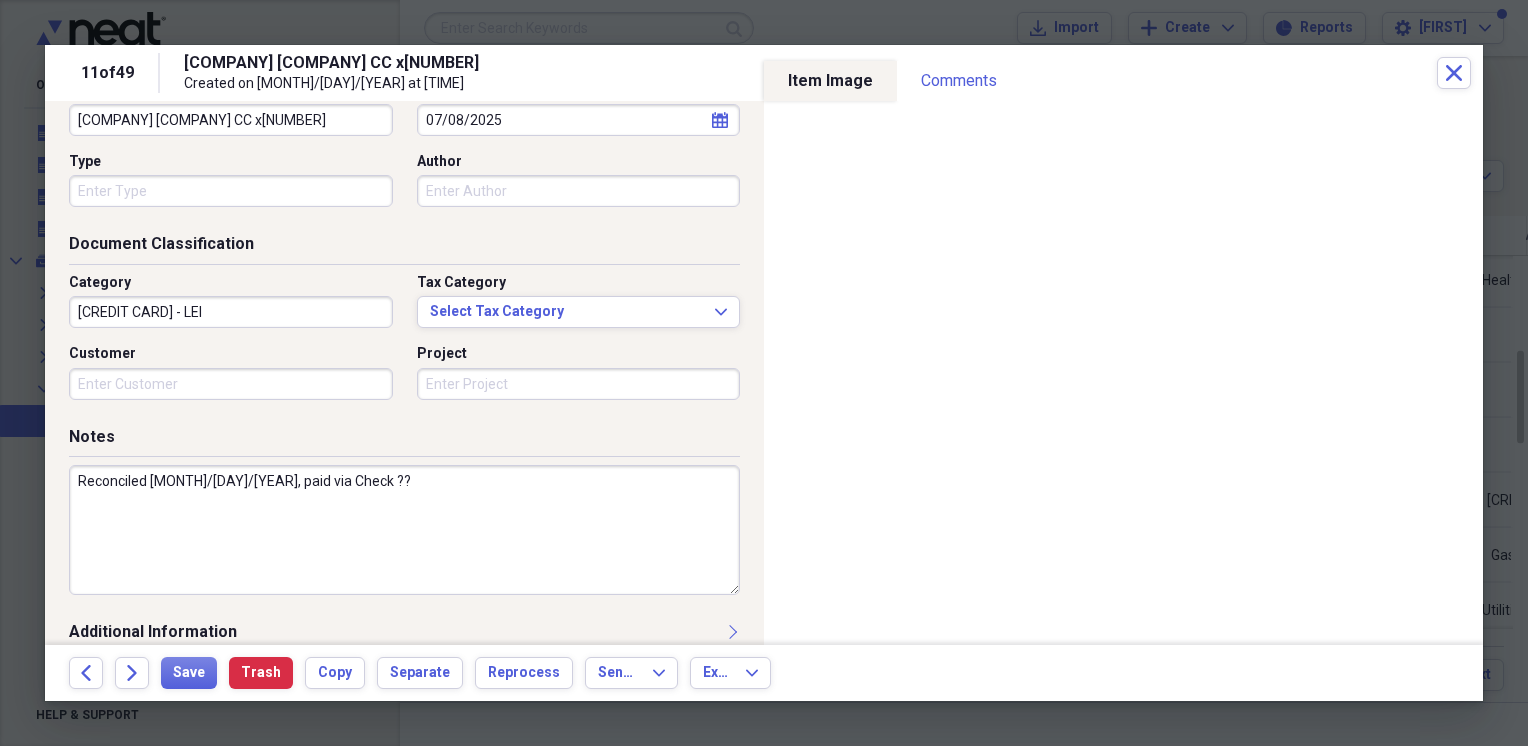 click on "Reconciled [MONTH]/[DAY]/[YEAR], paid via Check ??" at bounding box center [404, 530] 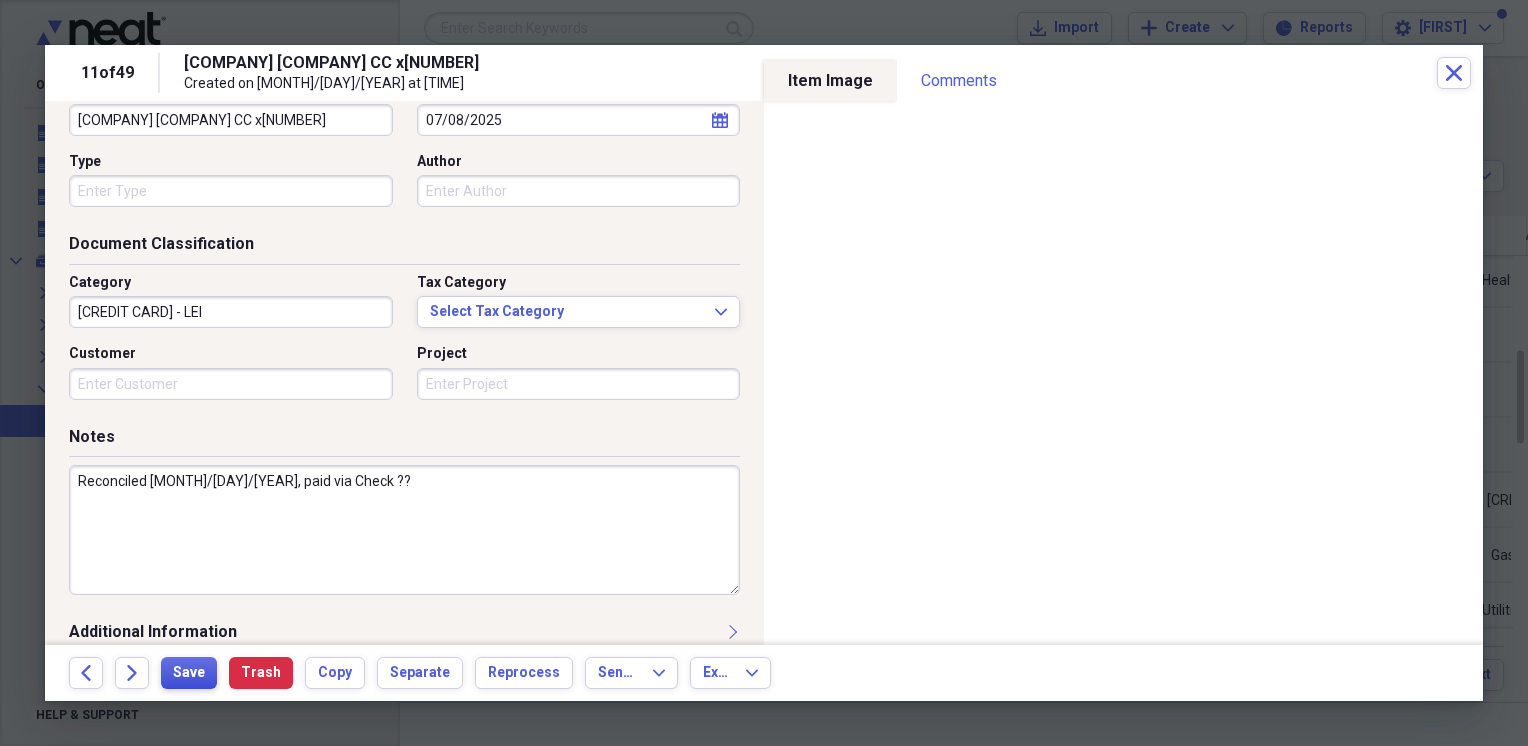 click on "Save" at bounding box center [189, 673] 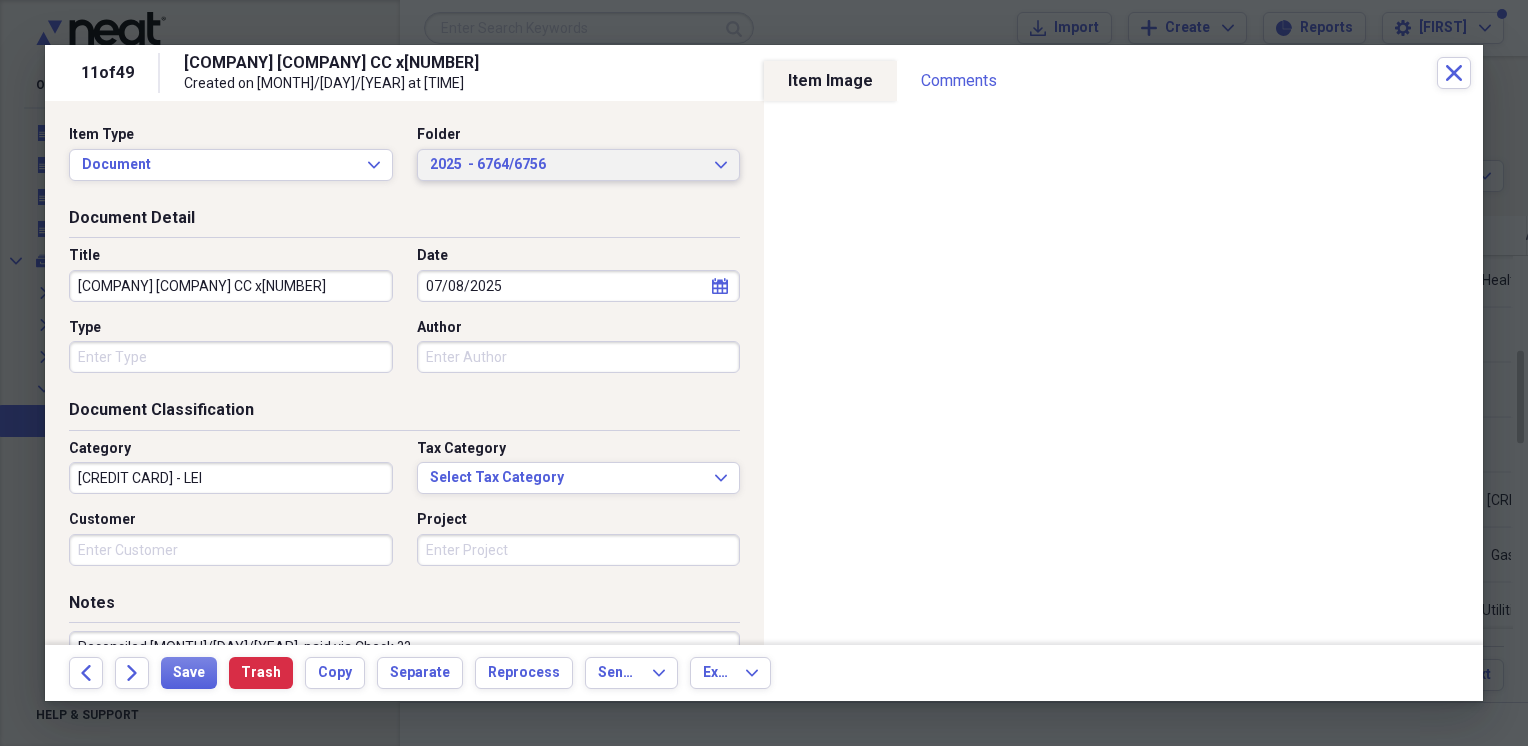click on "Expand" 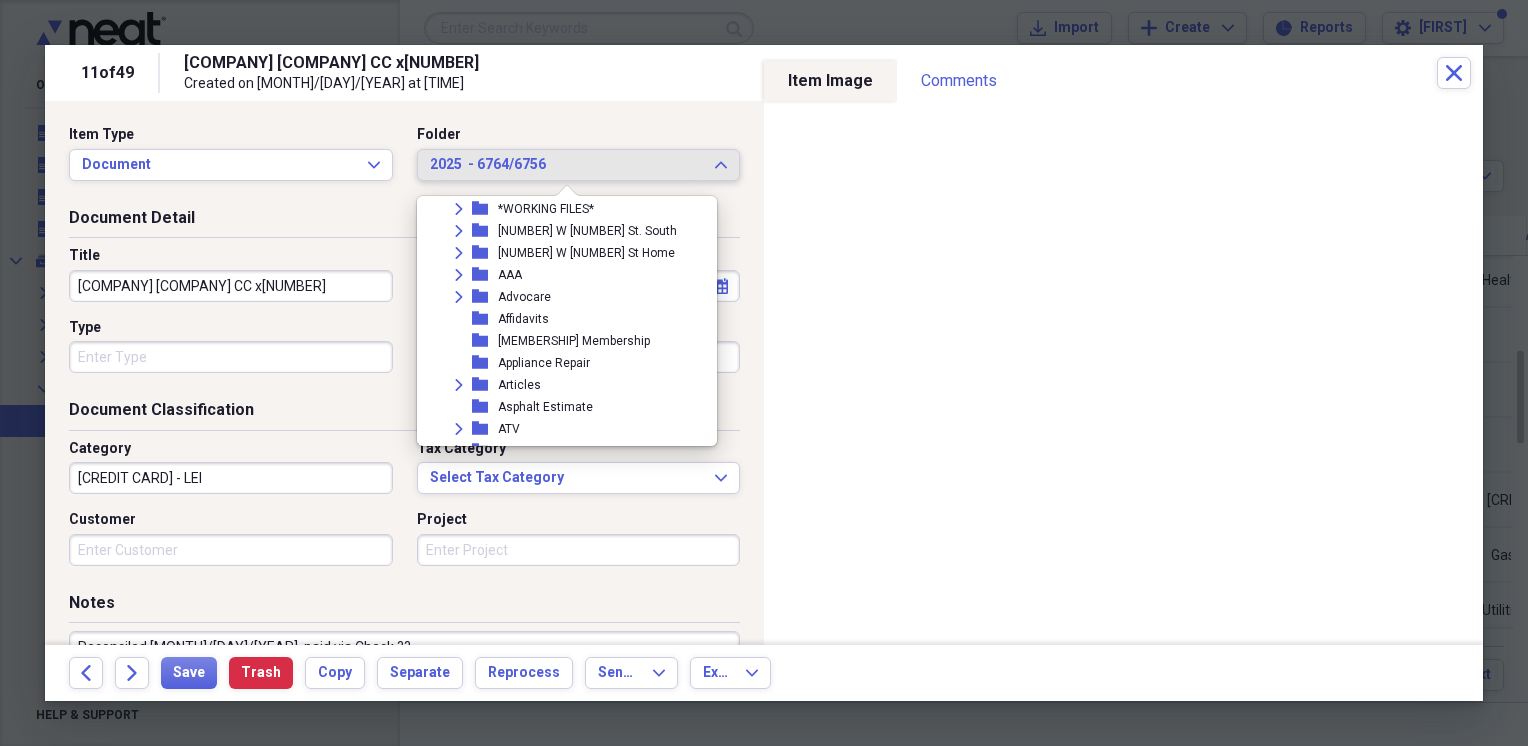 scroll, scrollTop: 2244, scrollLeft: 0, axis: vertical 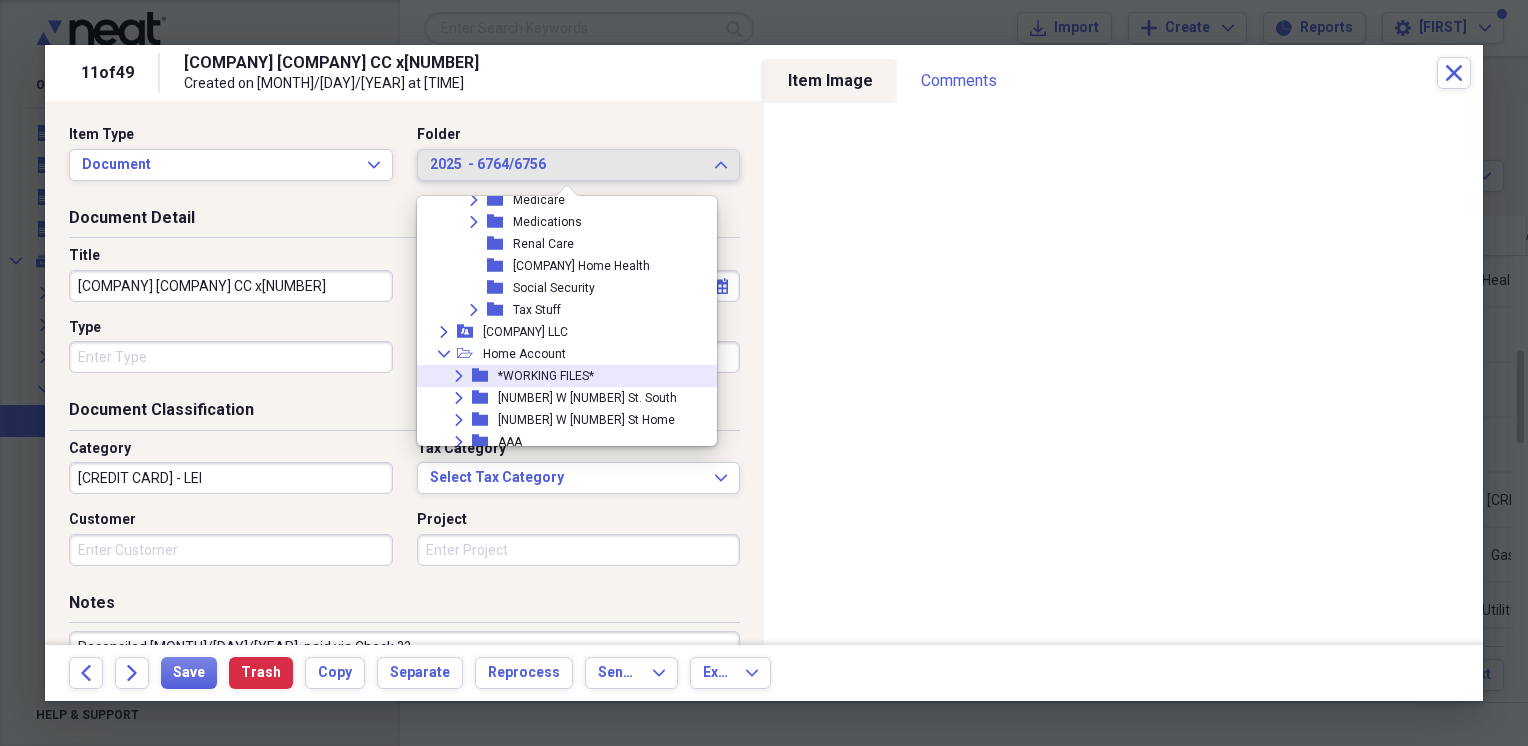 click on "*WORKING FILES*" at bounding box center (546, 376) 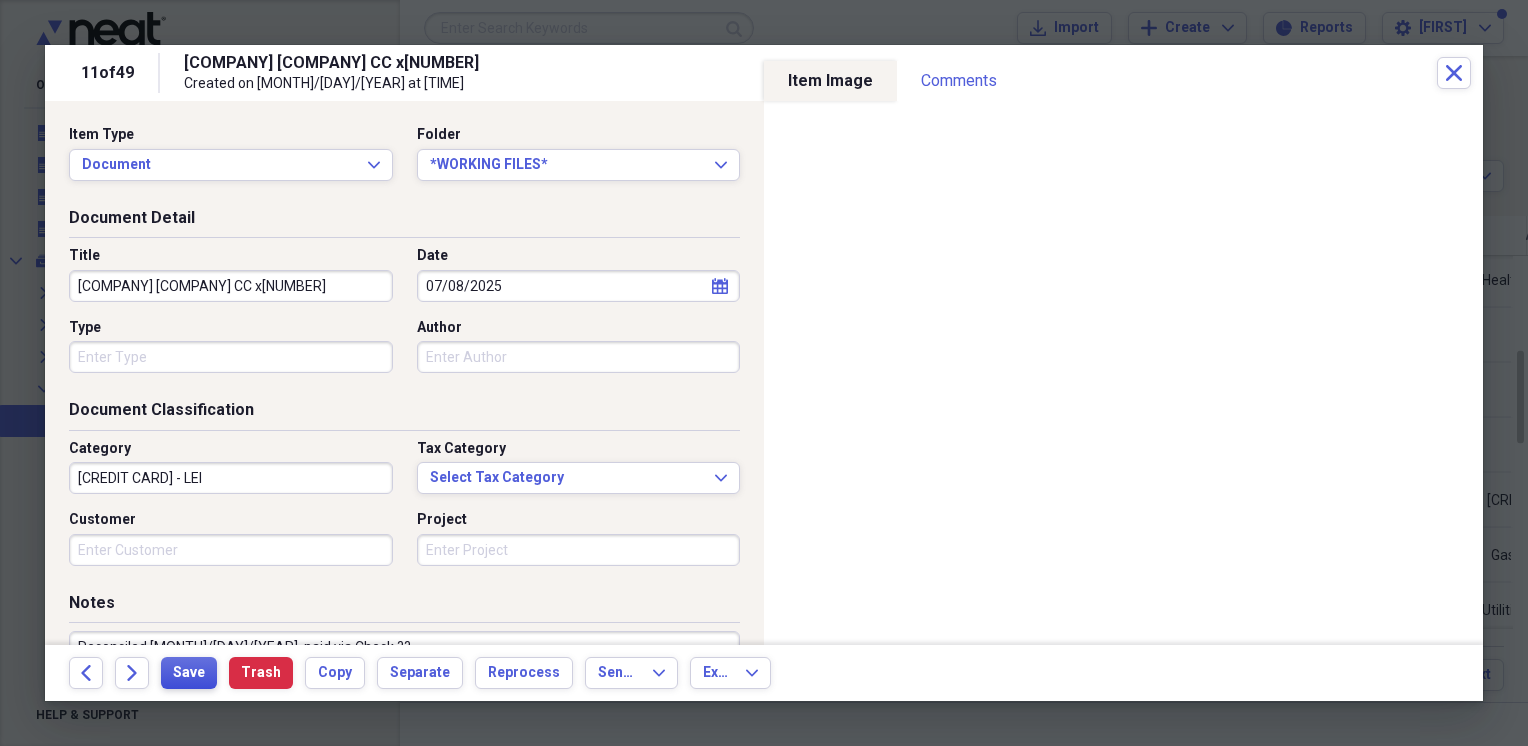 click on "Save" at bounding box center [189, 673] 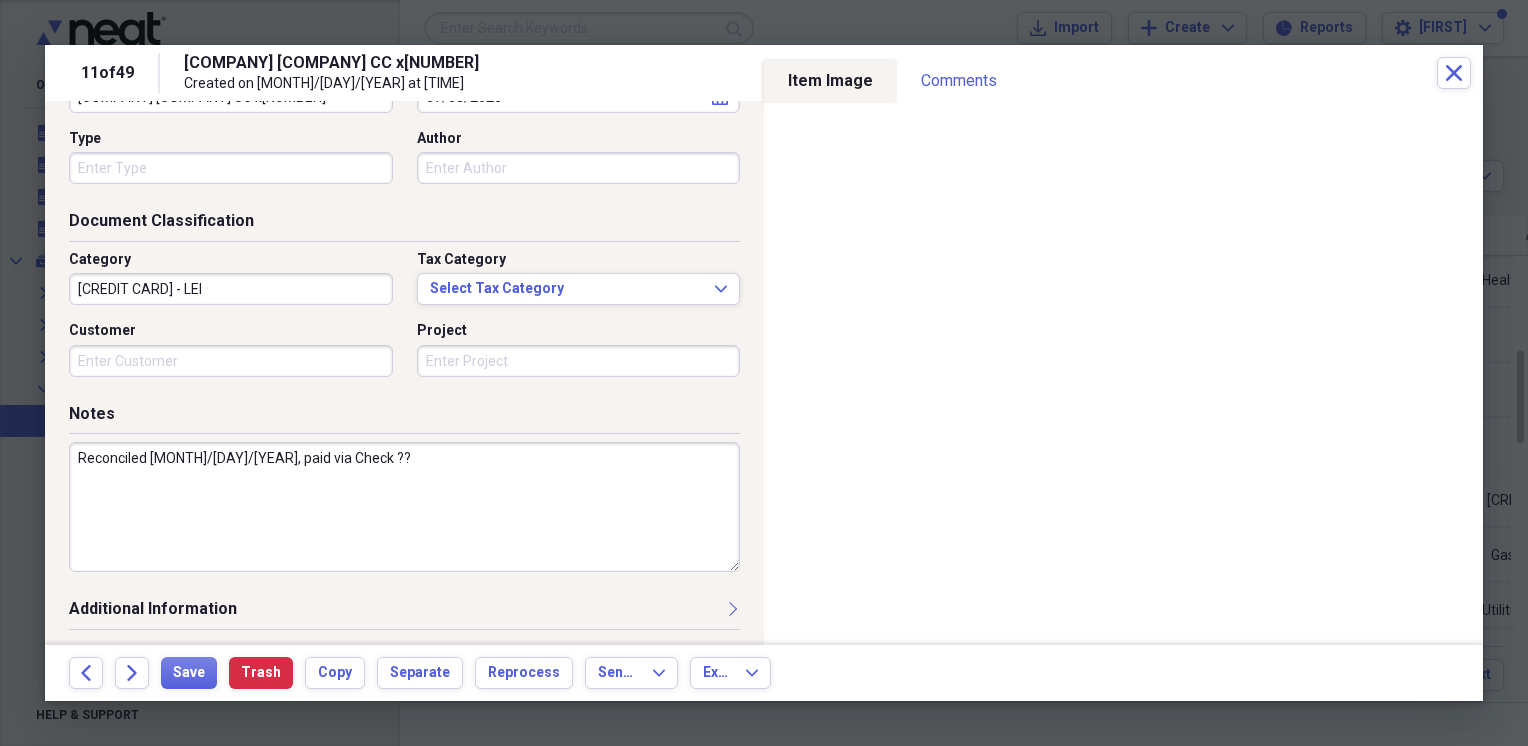 scroll, scrollTop: 0, scrollLeft: 0, axis: both 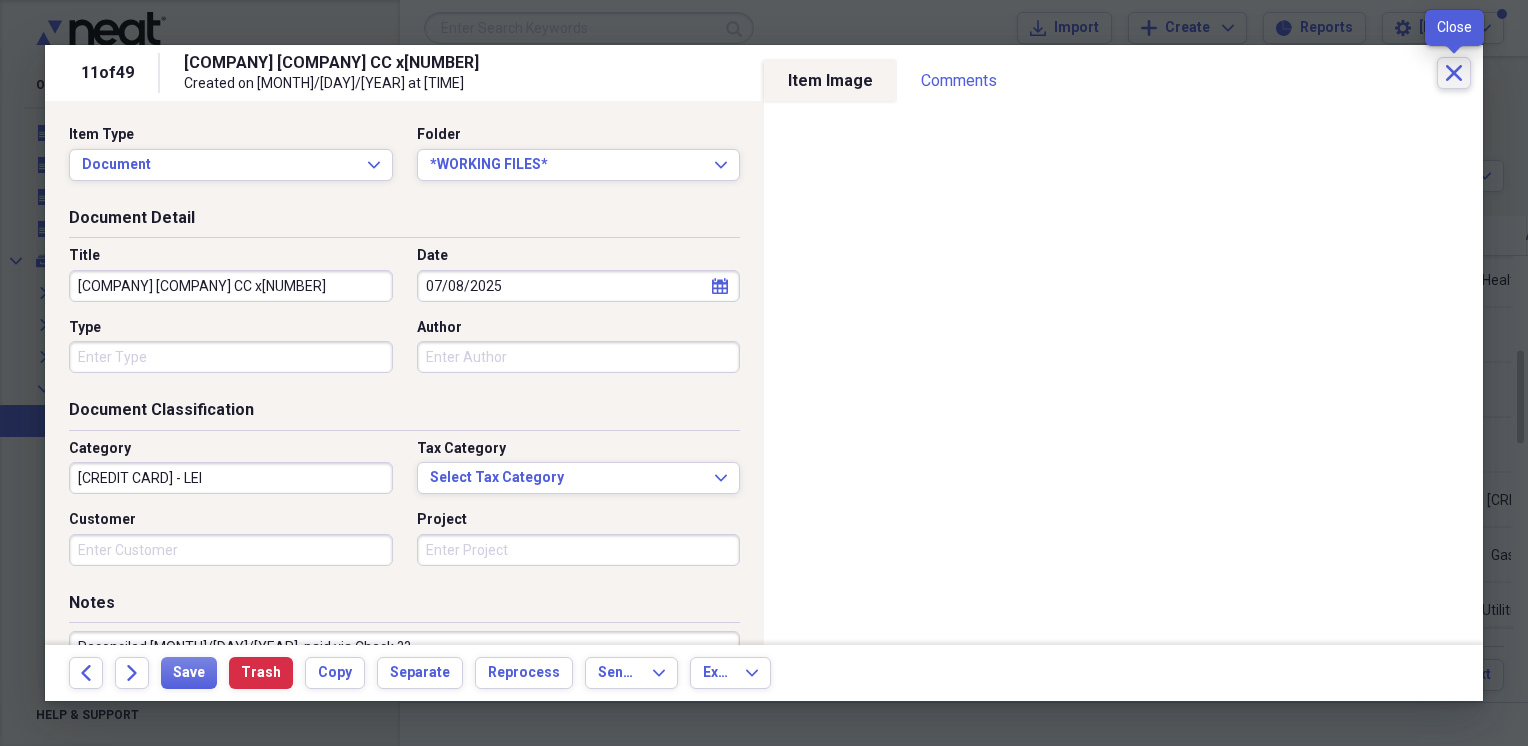 click 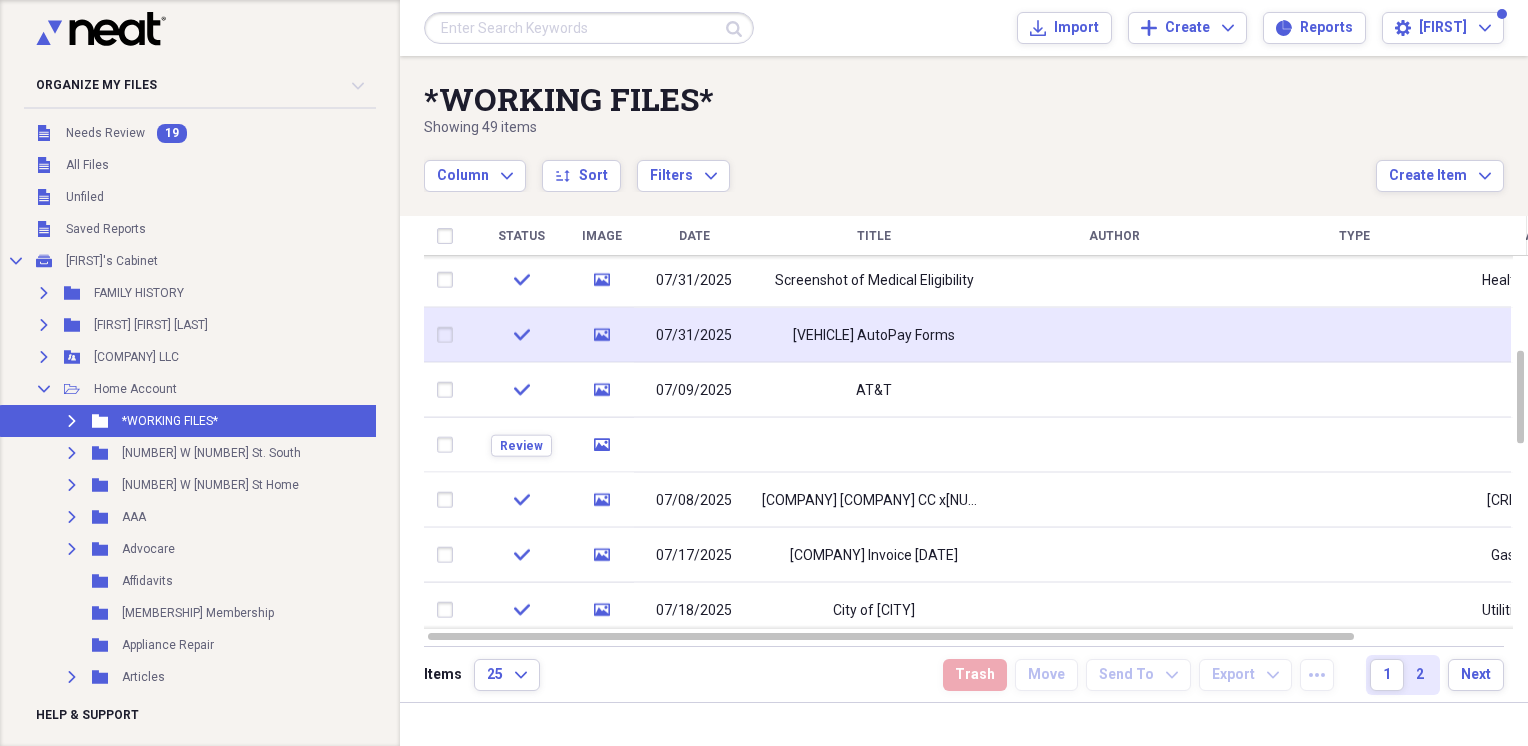 click on "[VEHICLE] AutoPay Forms" at bounding box center (874, 335) 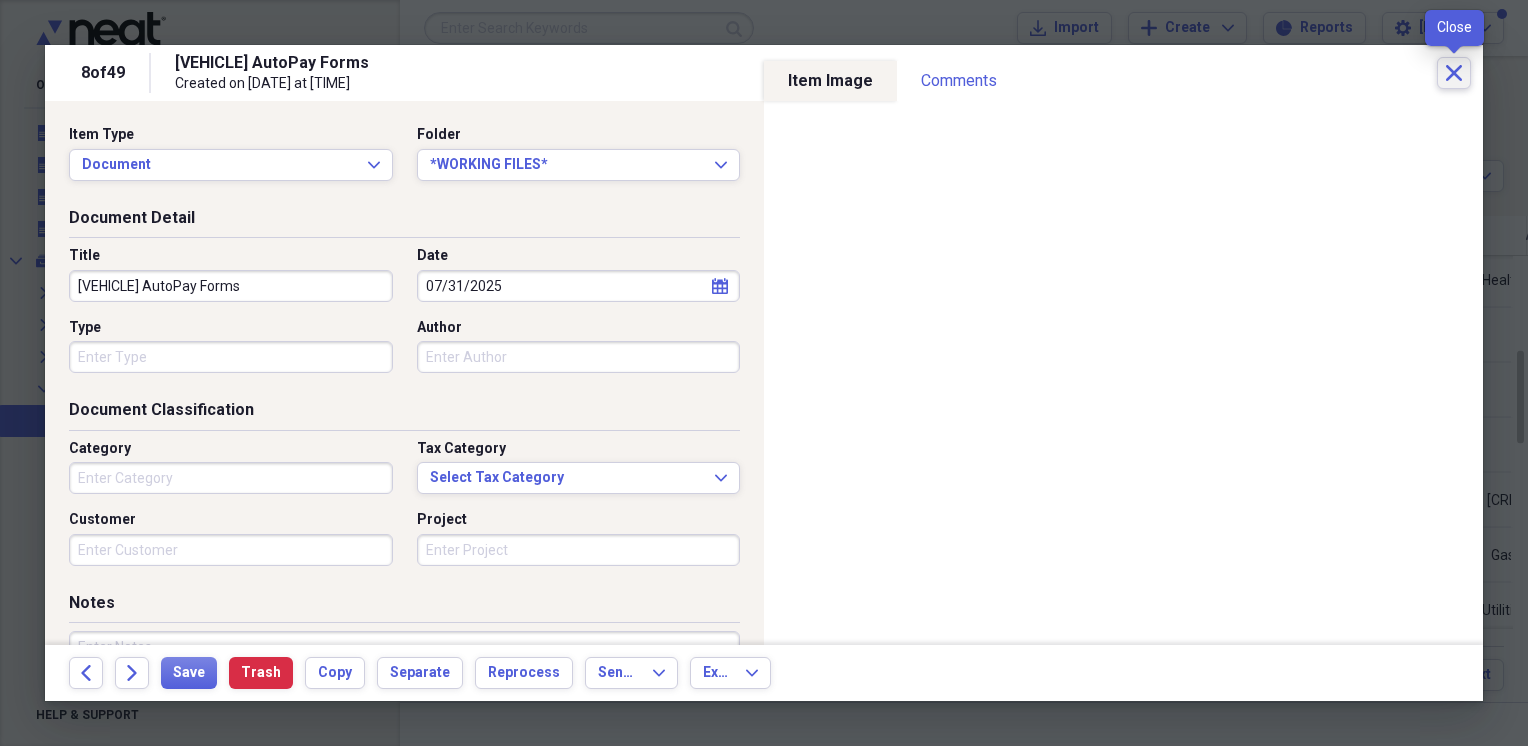 click on "Close" at bounding box center (1454, 73) 